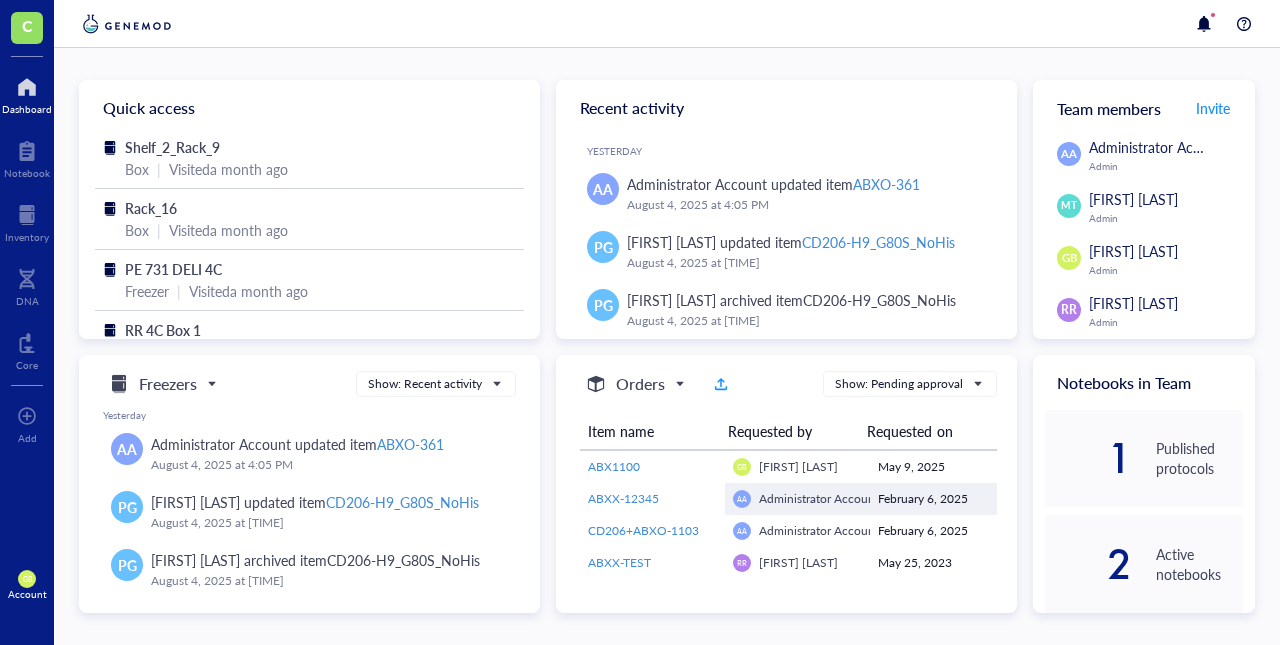 scroll, scrollTop: 0, scrollLeft: 0, axis: both 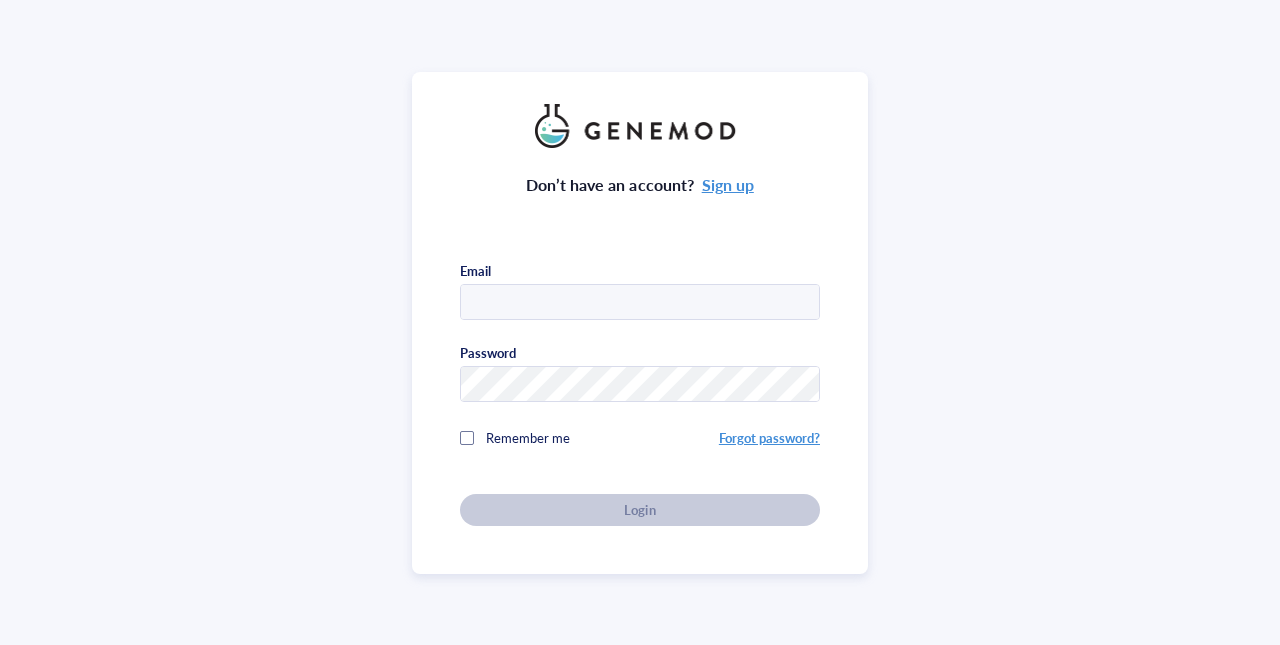 type on "[EMAIL]" 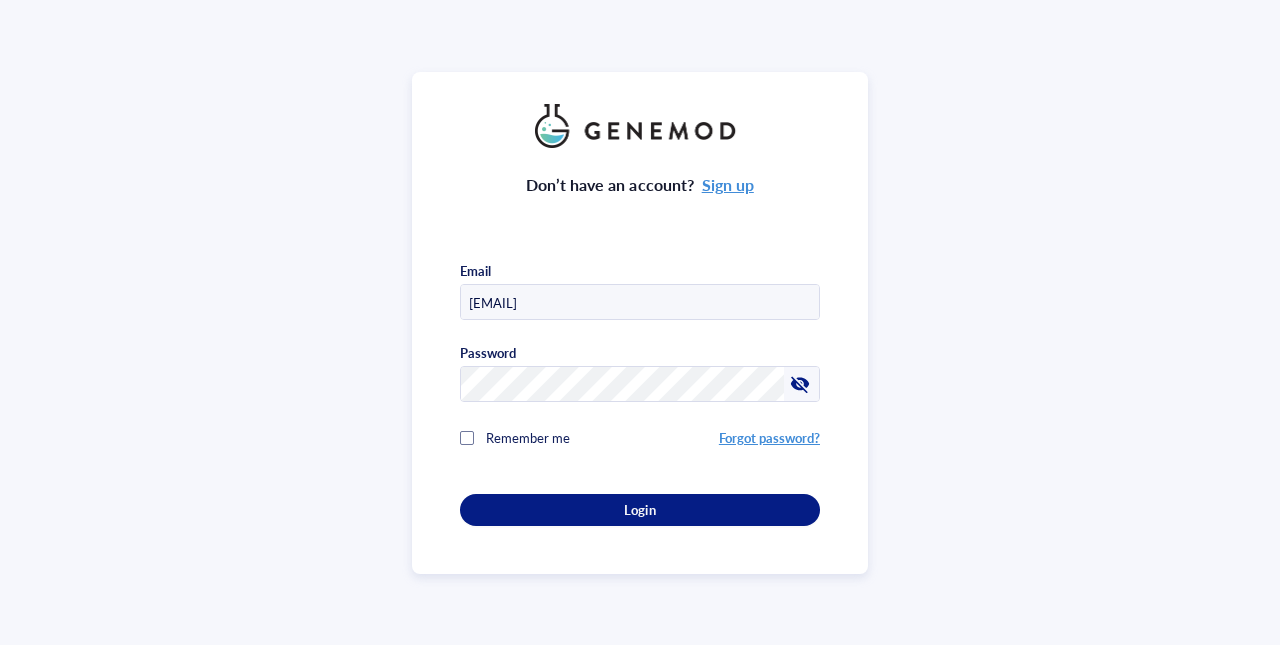 click on "Don’t have an account? Sign up Email [EMAIL] Password Remember me Forgot password? Login" at bounding box center [640, 323] 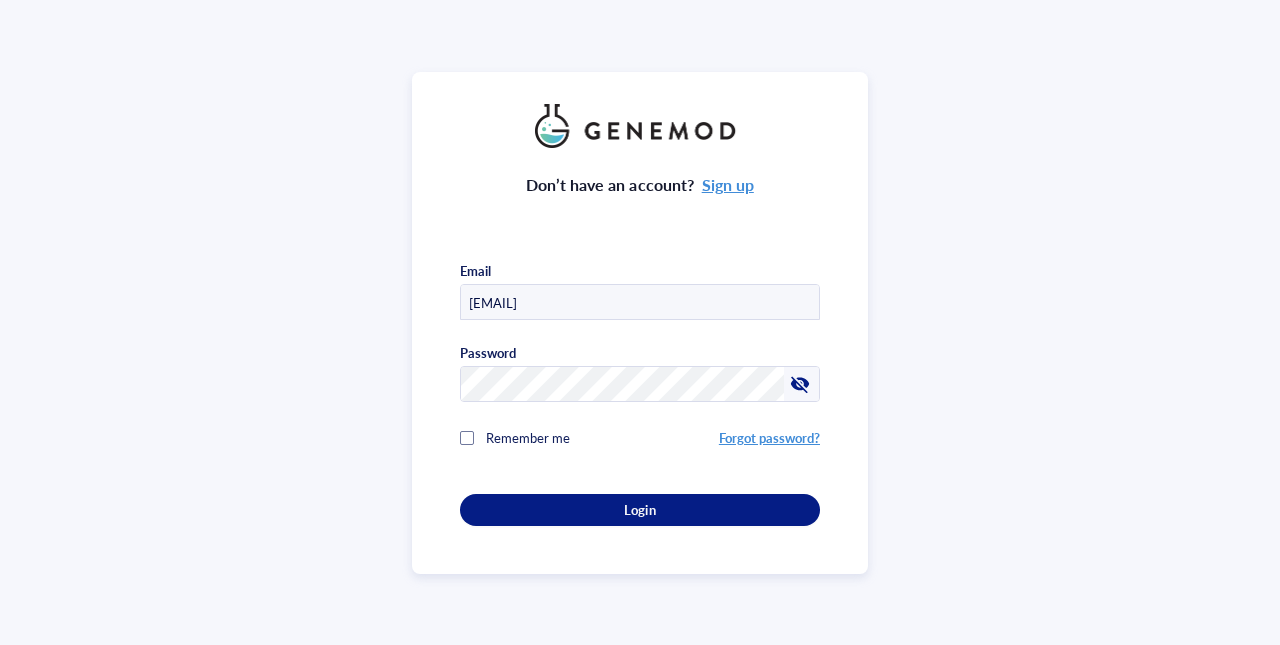 click on "[EMAIL]" at bounding box center [640, 303] 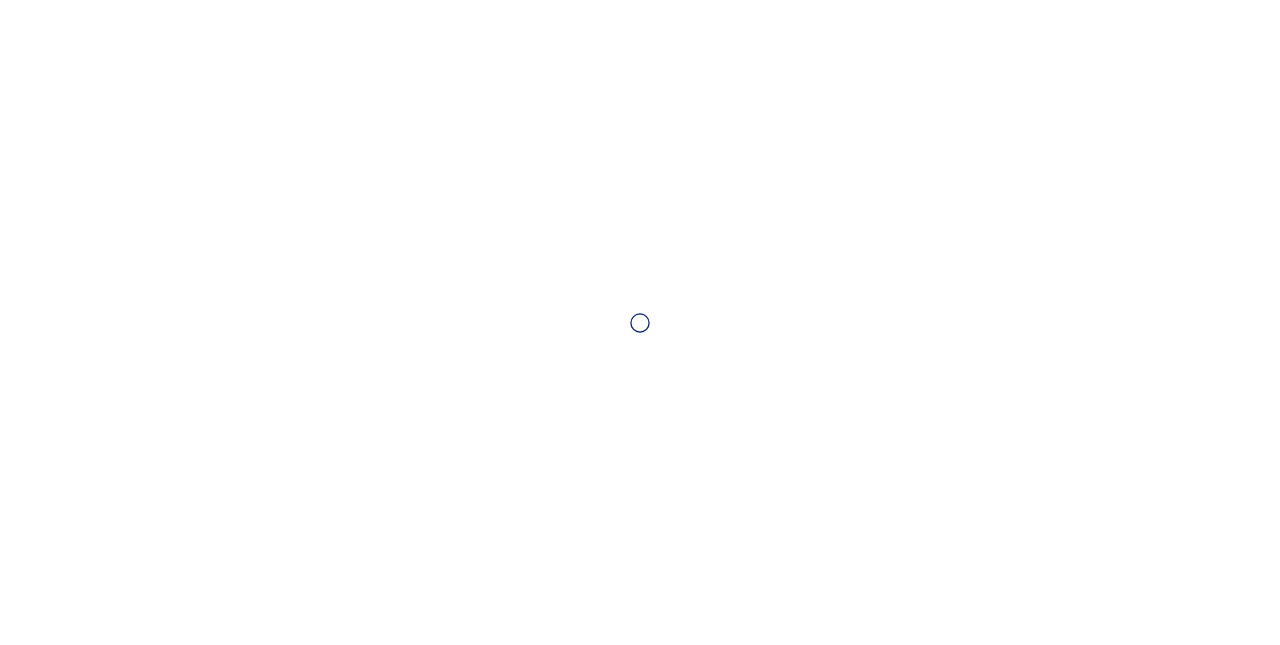 scroll, scrollTop: 0, scrollLeft: 0, axis: both 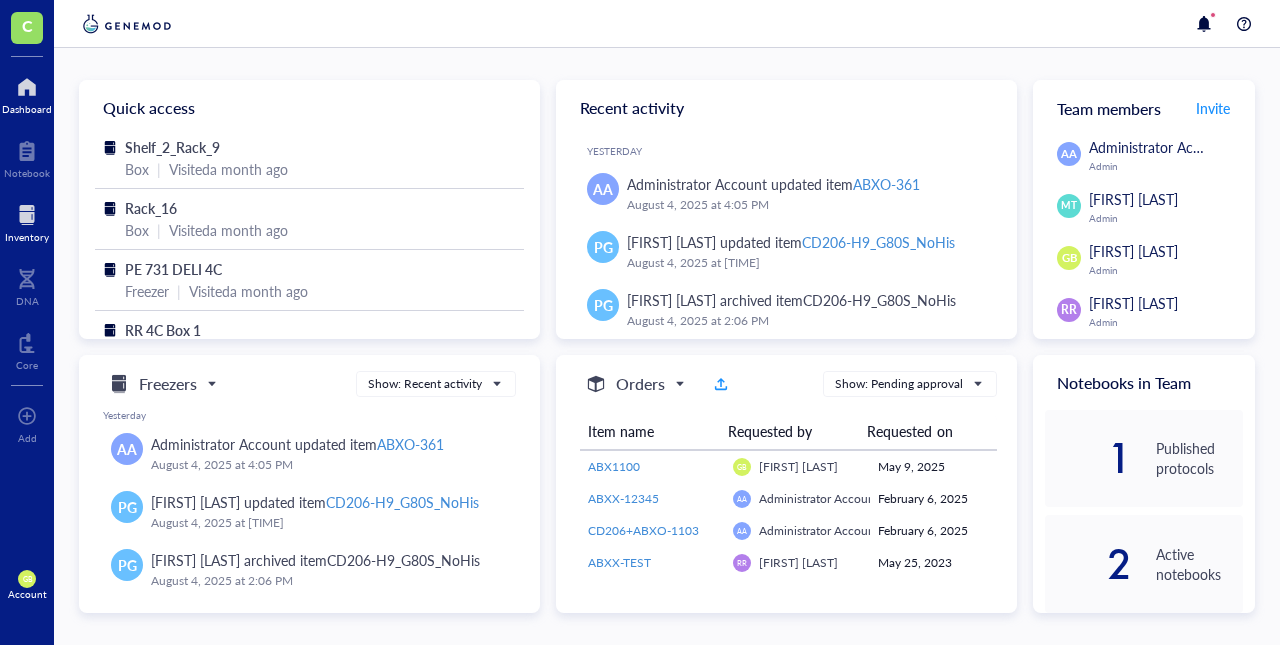 click at bounding box center [27, 215] 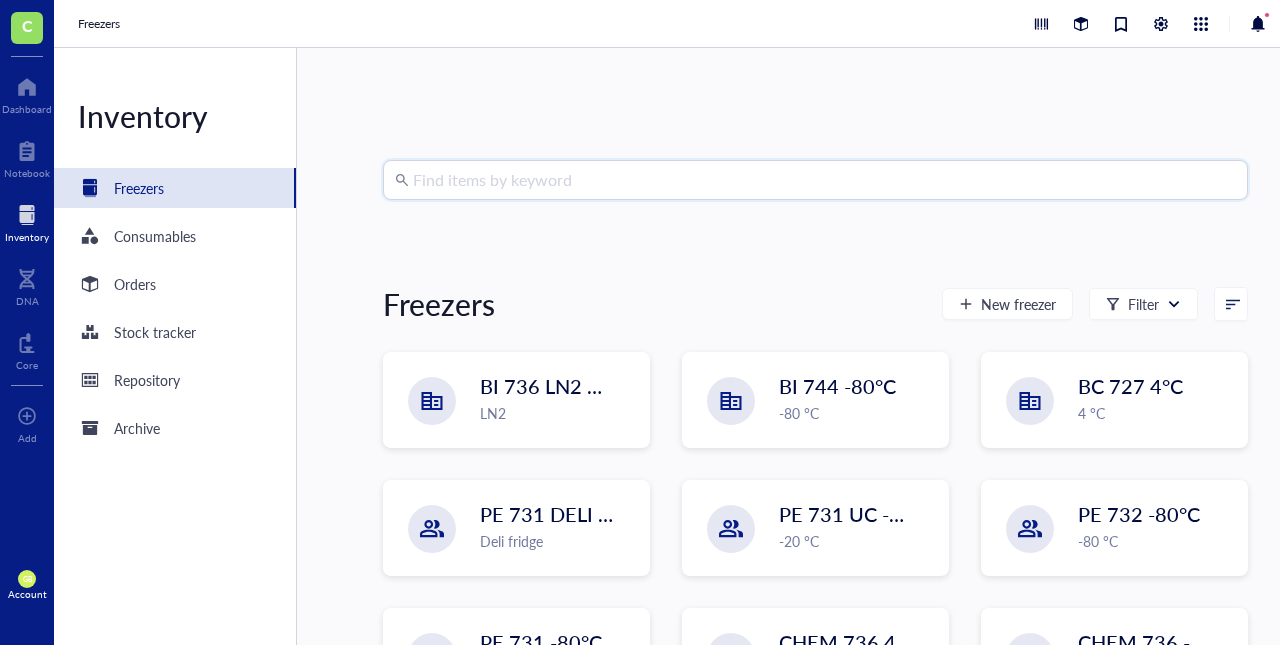 click at bounding box center [824, 180] 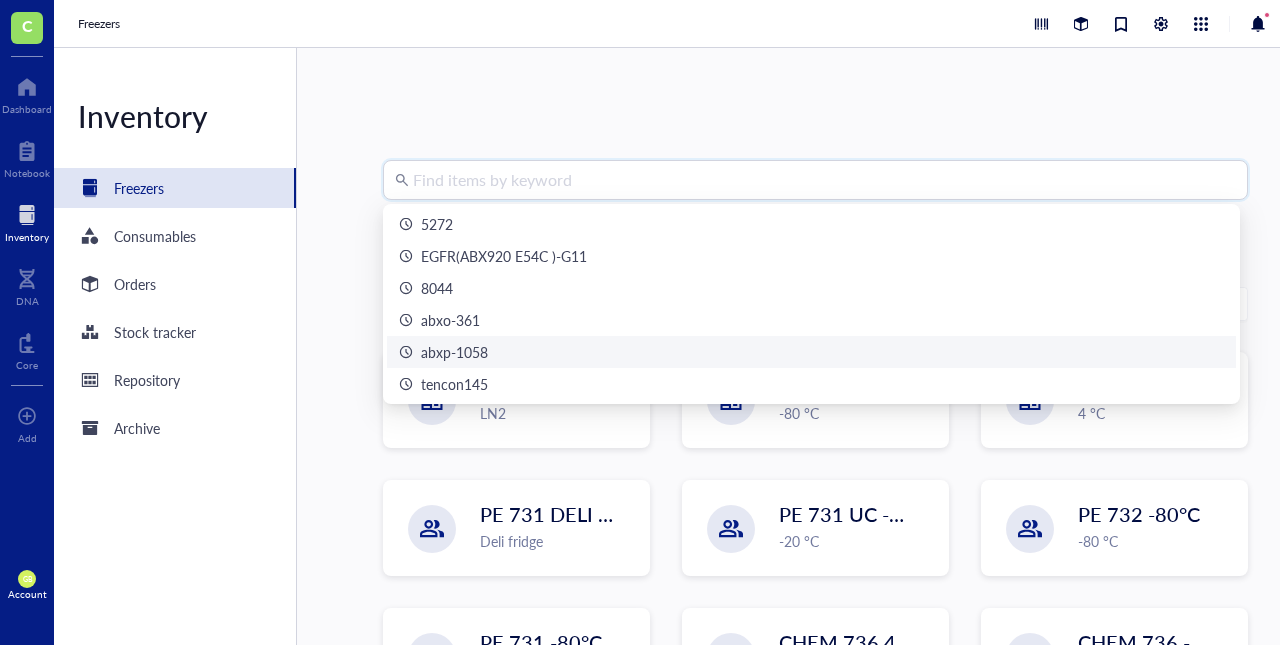 click on "abxp-1058" at bounding box center (454, 352) 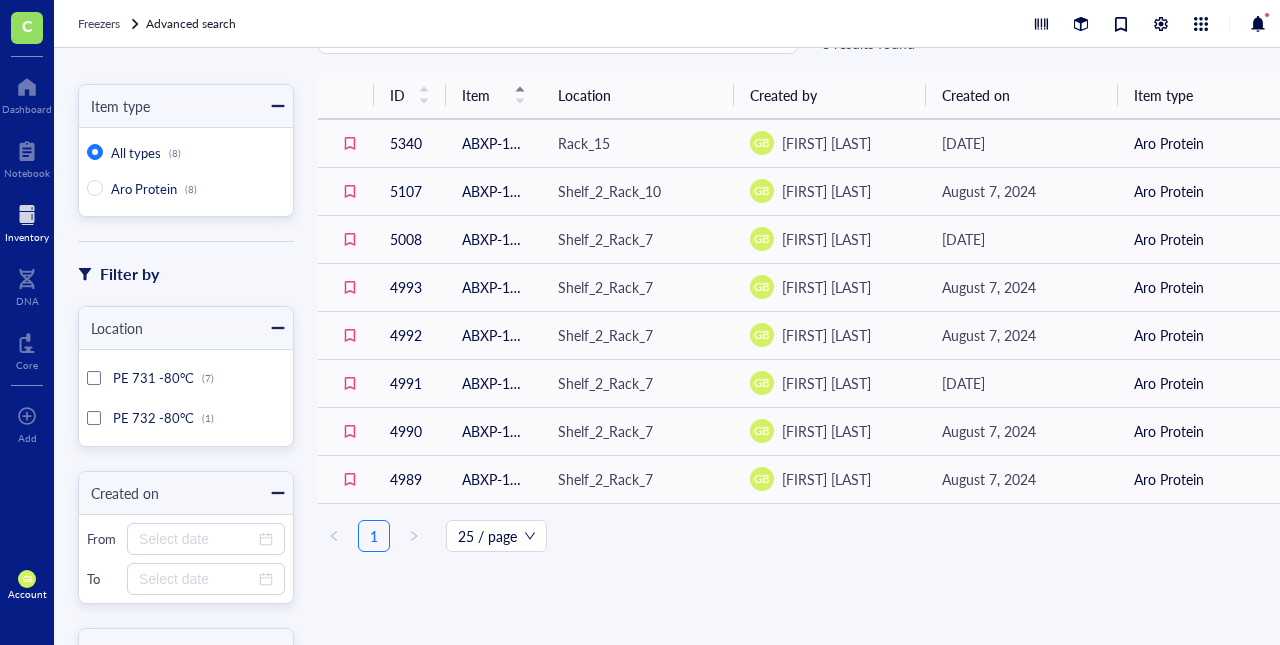scroll, scrollTop: 64, scrollLeft: 0, axis: vertical 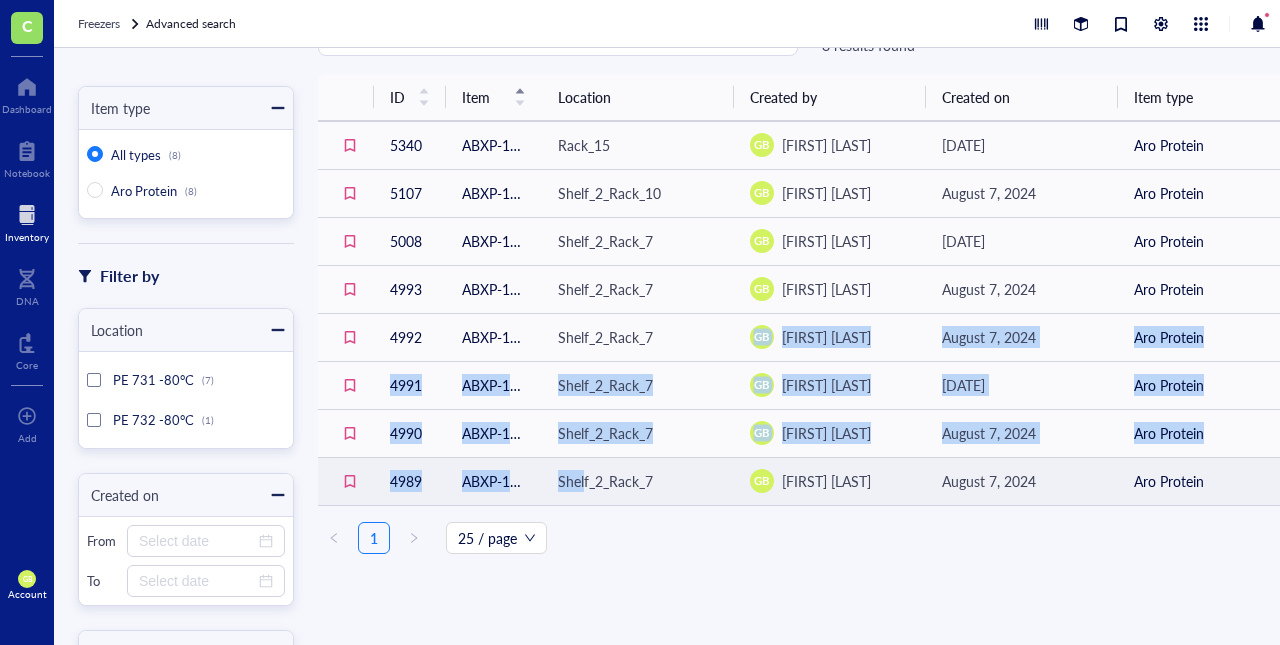 drag, startPoint x: 683, startPoint y: 334, endPoint x: 574, endPoint y: 472, distance: 175.85506 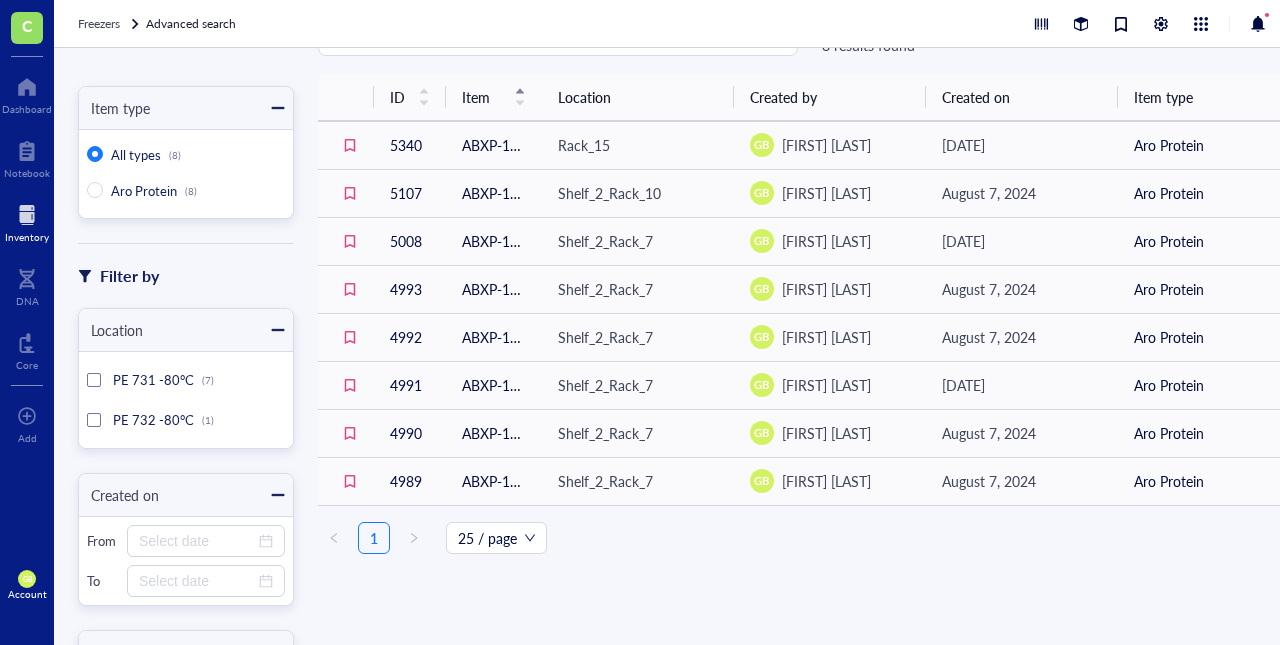 click on "Advanced search Item type All types (8) Aro Protein (8) Filter by Location PE 731 -80°C (7) PE 732 -80°C (1) Created on From To Created by Find researchers   GB [LAST] (8) abxp-1058 Grouping disabled 8 results found ID Item Location Created by Created on Item type 5340 ABXP-1058 Rack_15 GB [LAST] [DATE] Aro Protein 5107 ABXP-1058 Shelf_2_Rack_10 GB [LAST] [DATE] Aro Protein 5008 ABXP-1058 Shelf_2_Rack_7 GB [LAST] [DATE] Aro Protein 4993 ABXP-1058 Shelf_2_Rack_7 GB [LAST] [DATE] Aro Protein 4992 ABXP-1058 Shelf_2_Rack_7 GB [LAST] [DATE] Aro Protein 4991 ABXP-1058 Shelf_2_Rack_7 GB [LAST] [DATE] Aro Protein 4990 ABXP-1058 Shelf_2_Rack_7 GB [LAST] [DATE] Aro Protein 4989 ABXP-1058 Shelf_2_Rack_7 GB [LAST] [DATE] Aro Protein 1 25 / page" at bounding box center (694, 346) 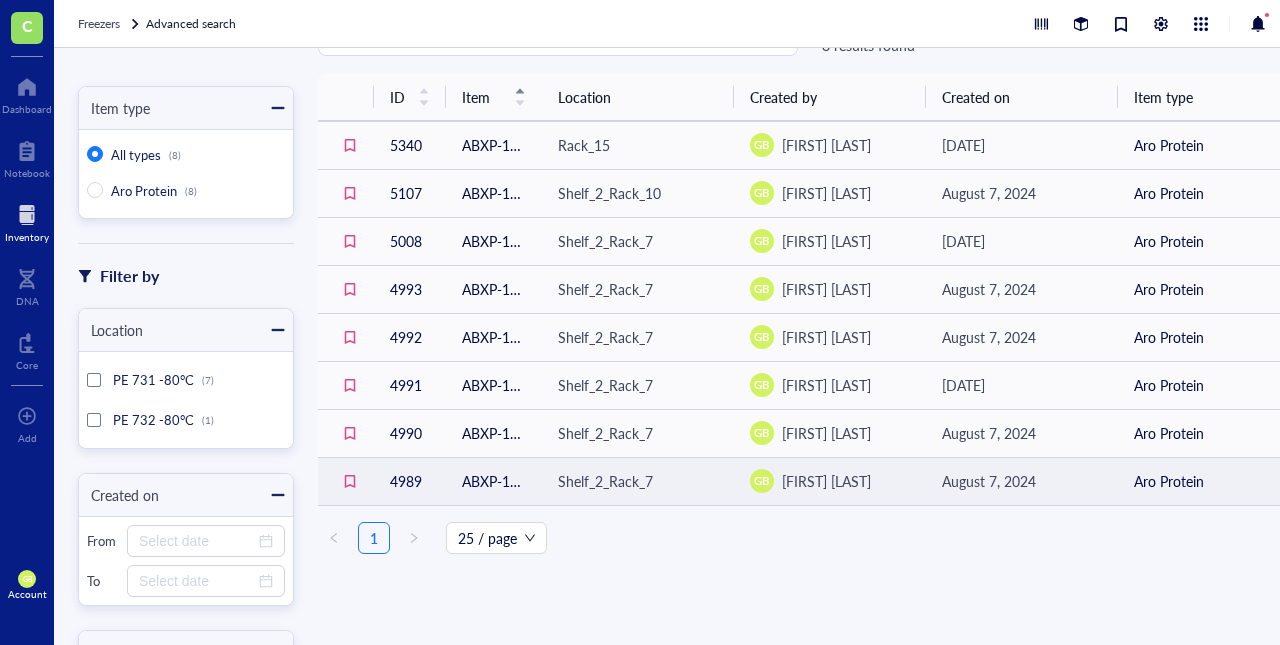 click on "Shelf_2_Rack_7" at bounding box center (605, 481) 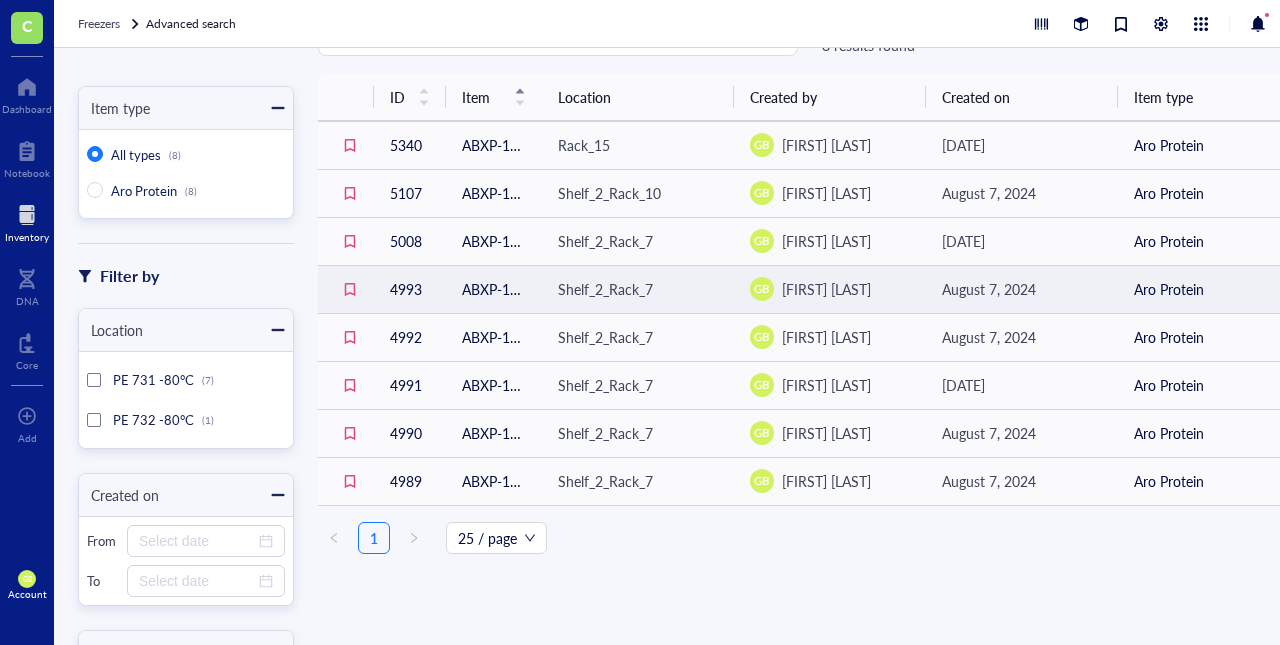 scroll, scrollTop: 0, scrollLeft: 0, axis: both 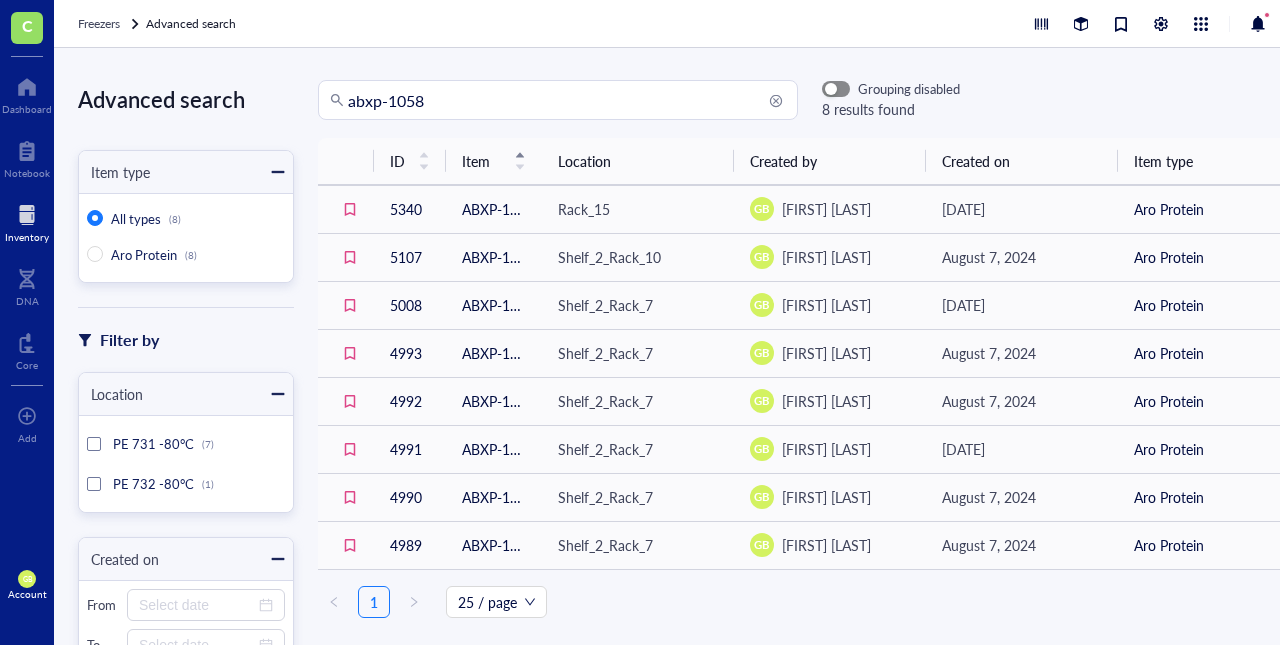 click at bounding box center (836, 89) 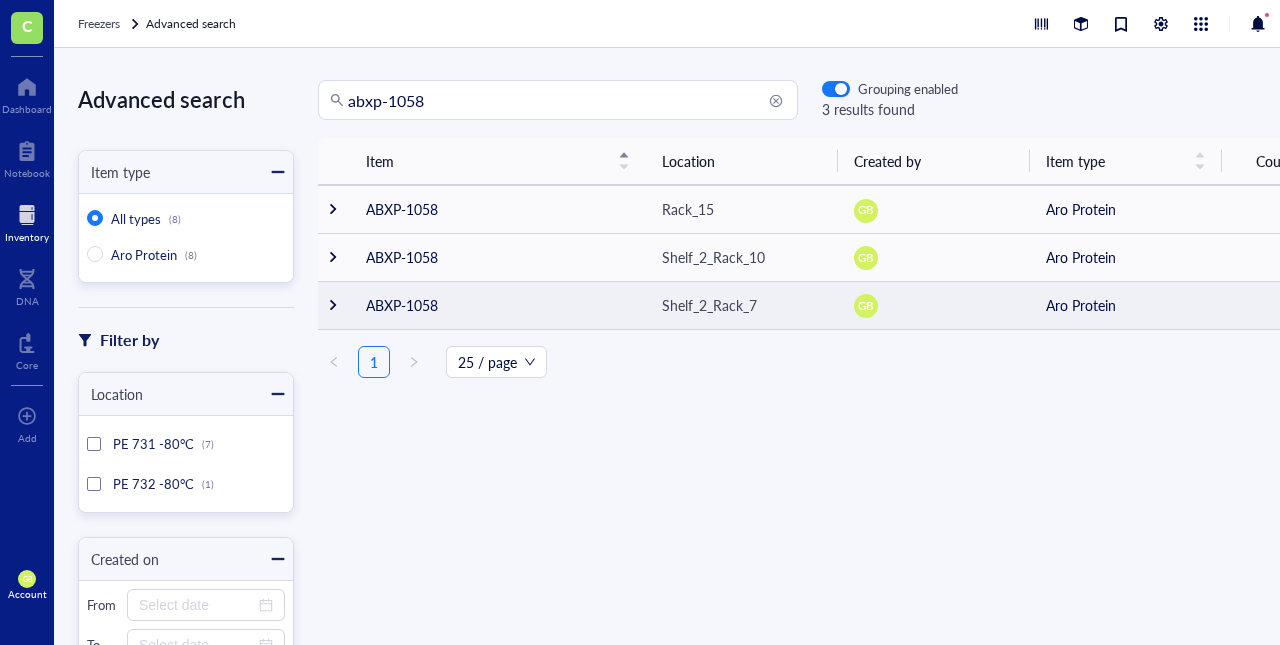click at bounding box center [333, 305] 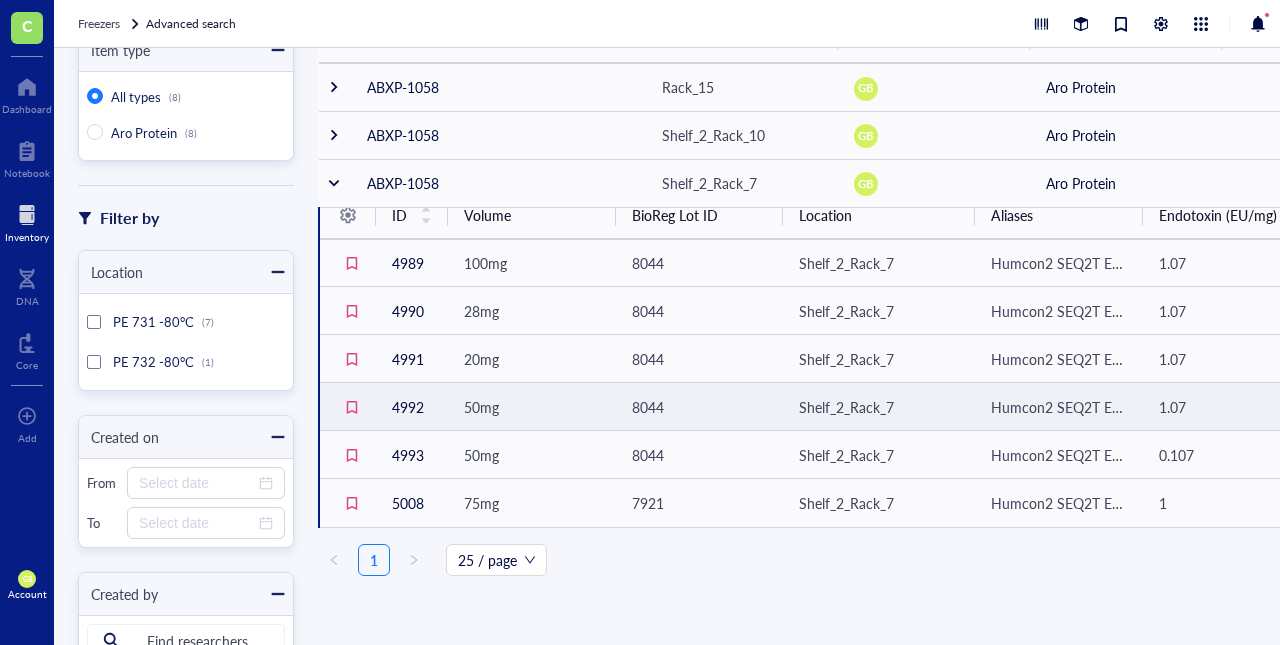 scroll, scrollTop: 110, scrollLeft: 0, axis: vertical 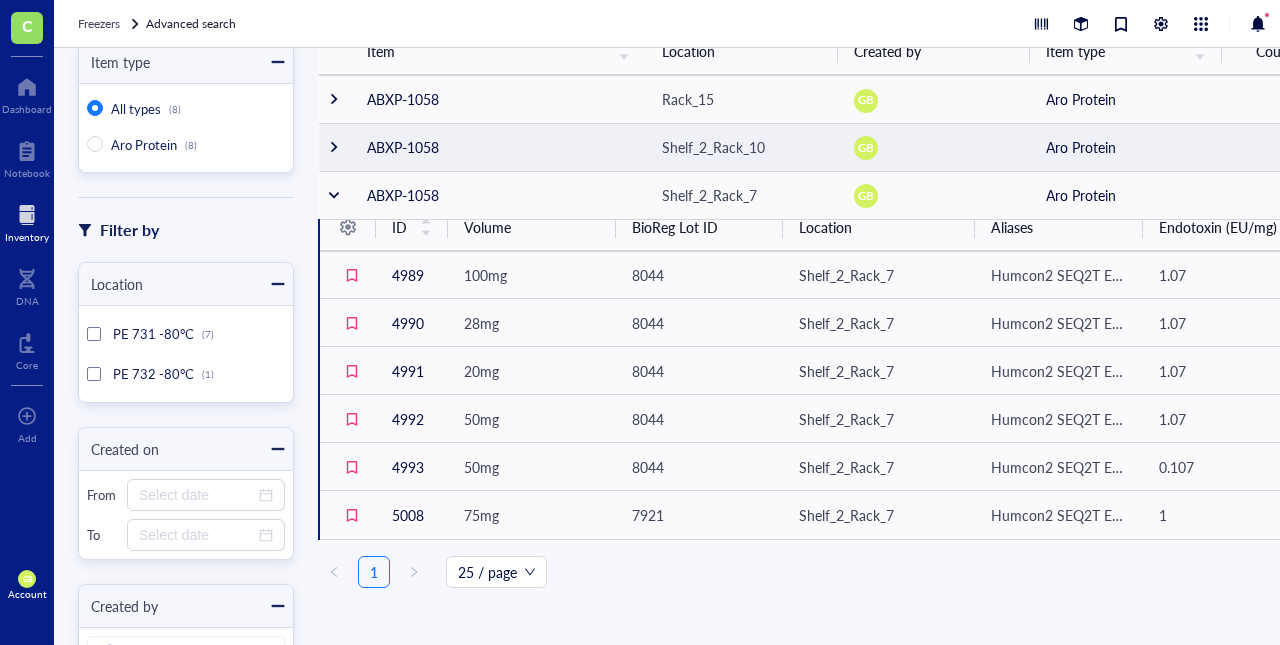 click at bounding box center [334, 147] 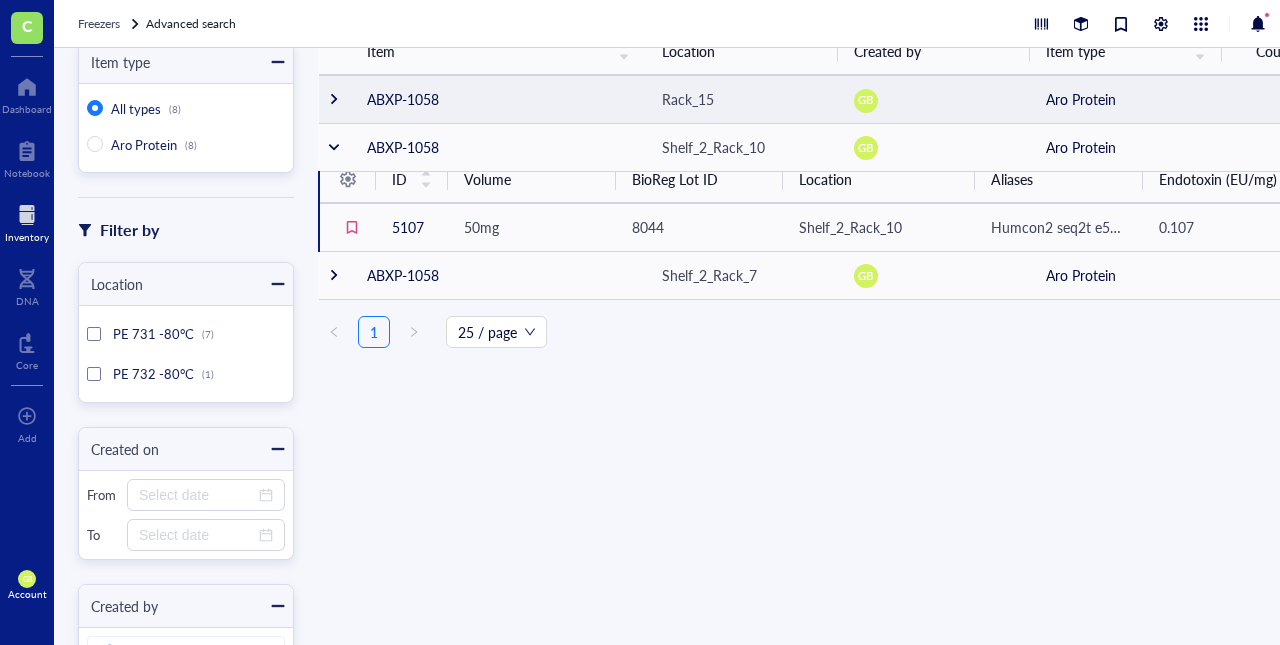 click at bounding box center (334, 99) 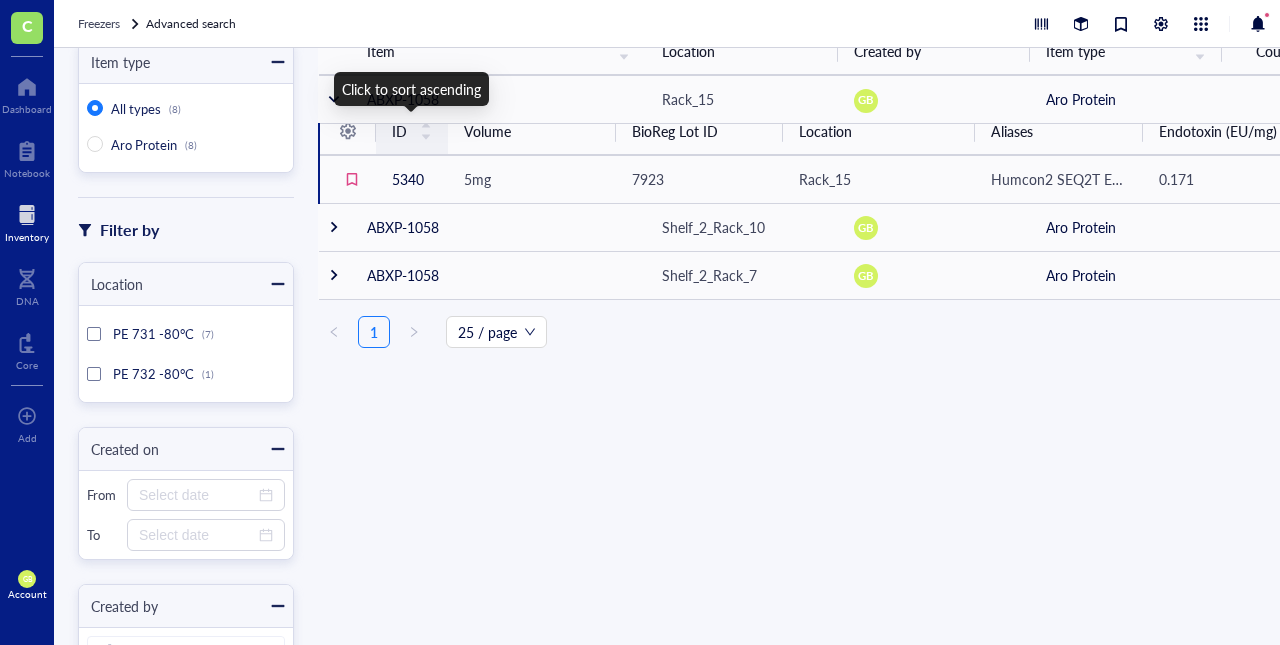scroll, scrollTop: 0, scrollLeft: 0, axis: both 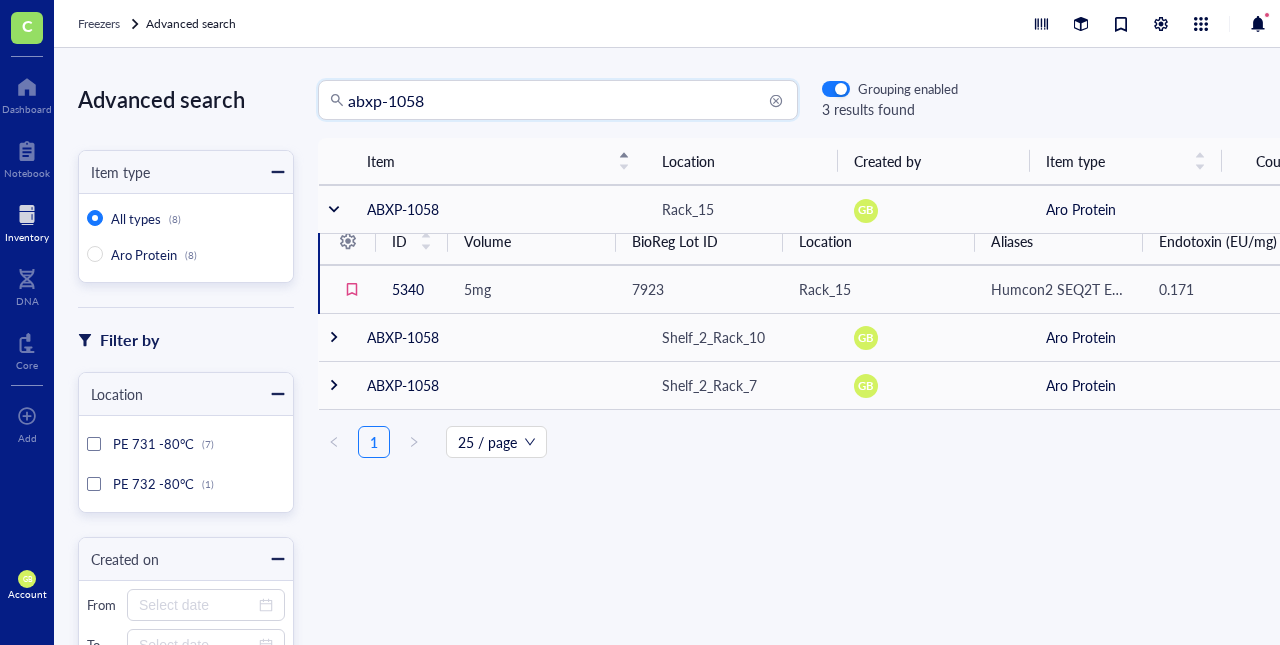 drag, startPoint x: 443, startPoint y: 103, endPoint x: 257, endPoint y: 122, distance: 186.96791 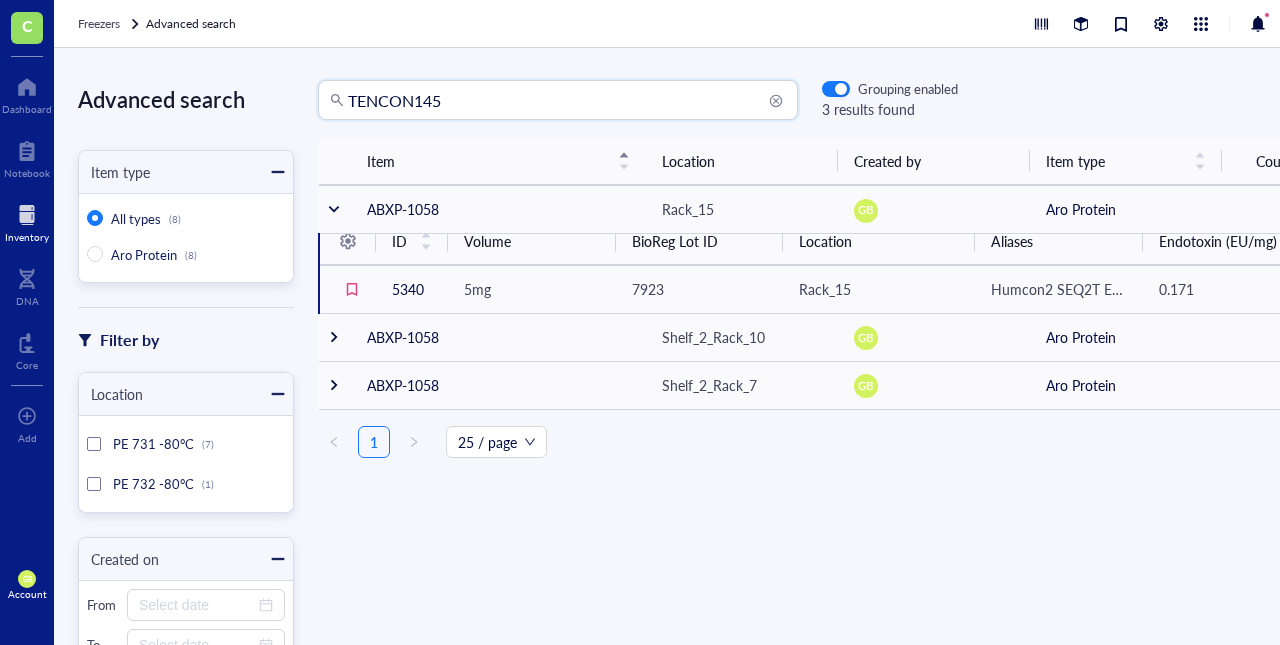 type on "TENCON145" 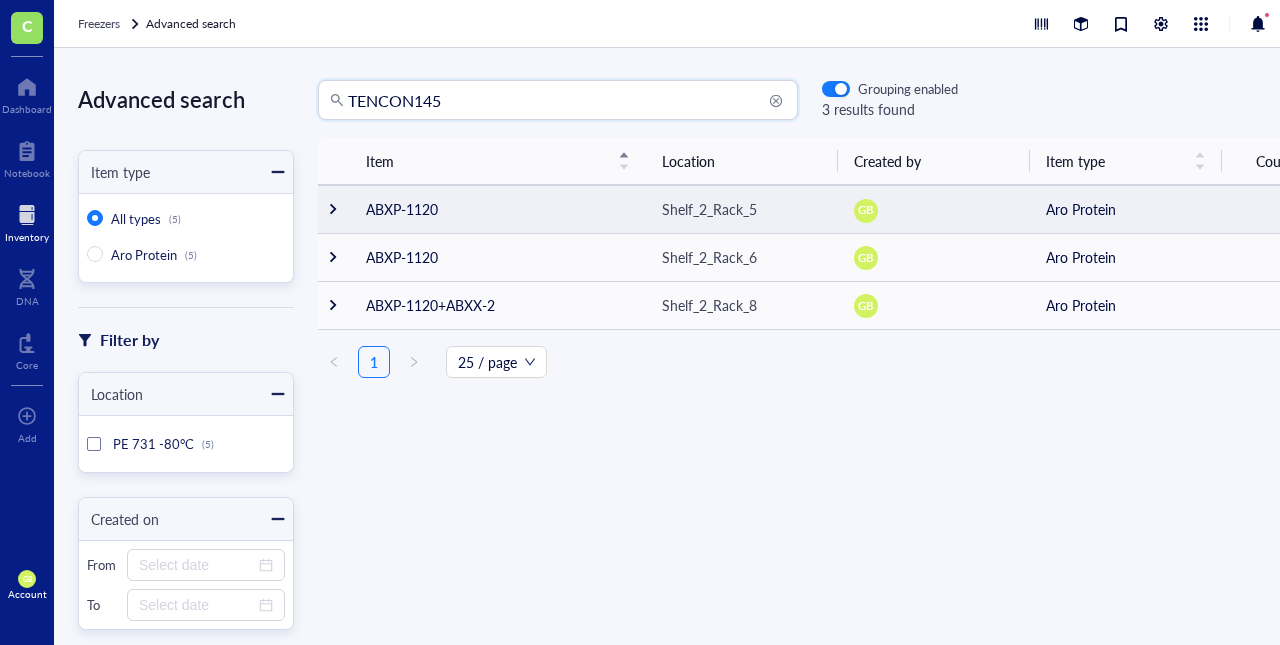 click at bounding box center [334, 209] 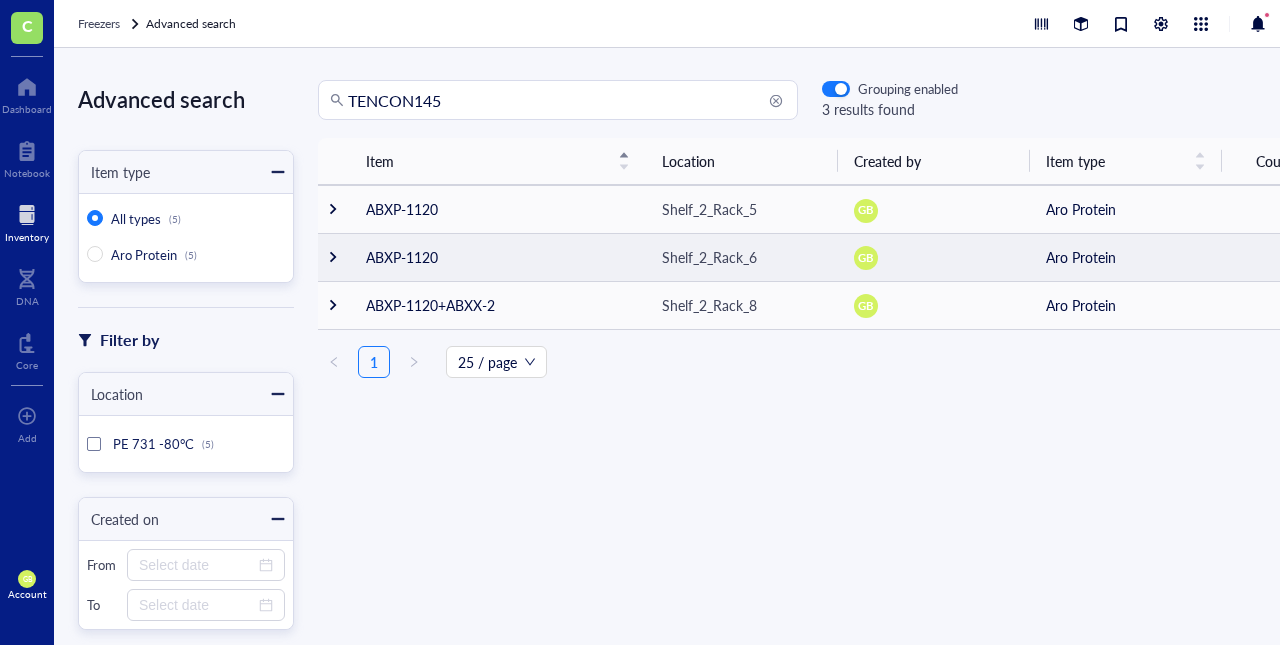 click at bounding box center (333, 257) 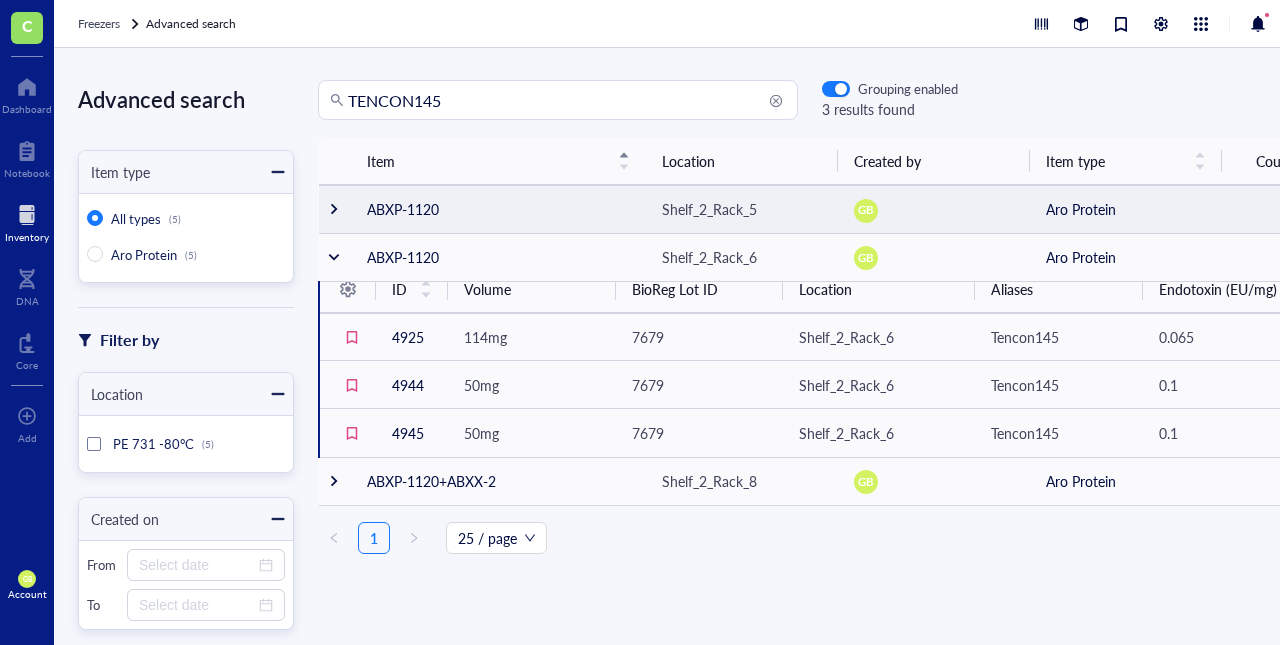 click at bounding box center [334, 209] 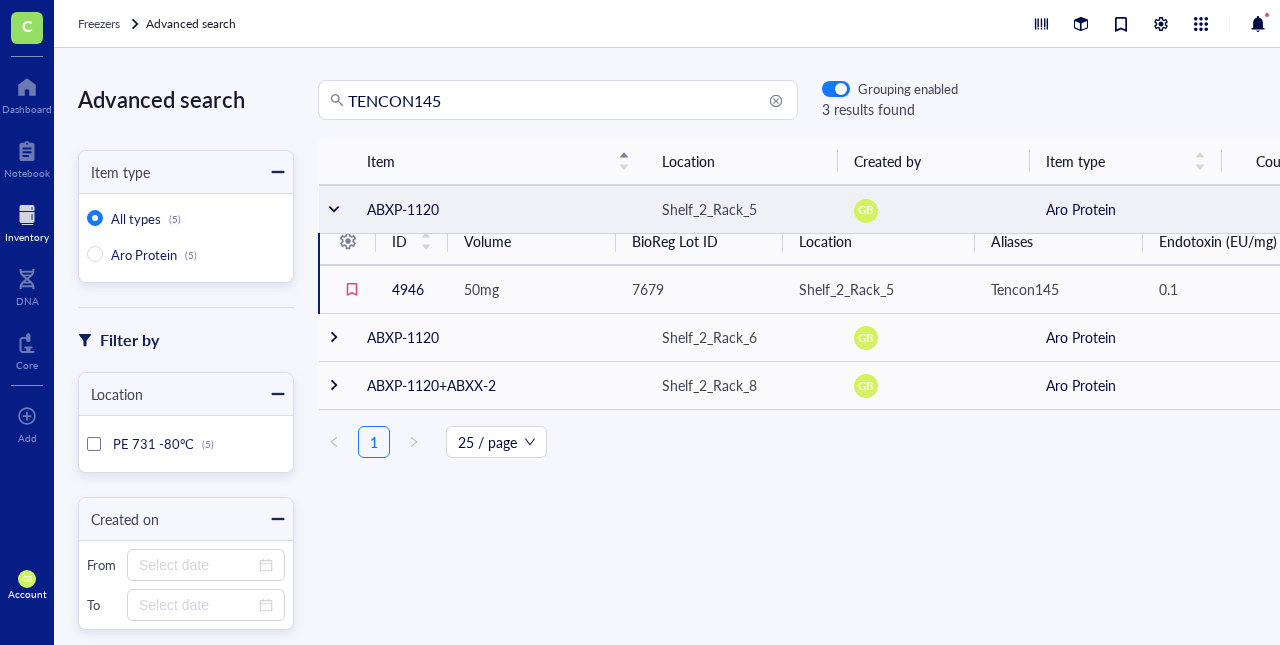 click at bounding box center (334, 209) 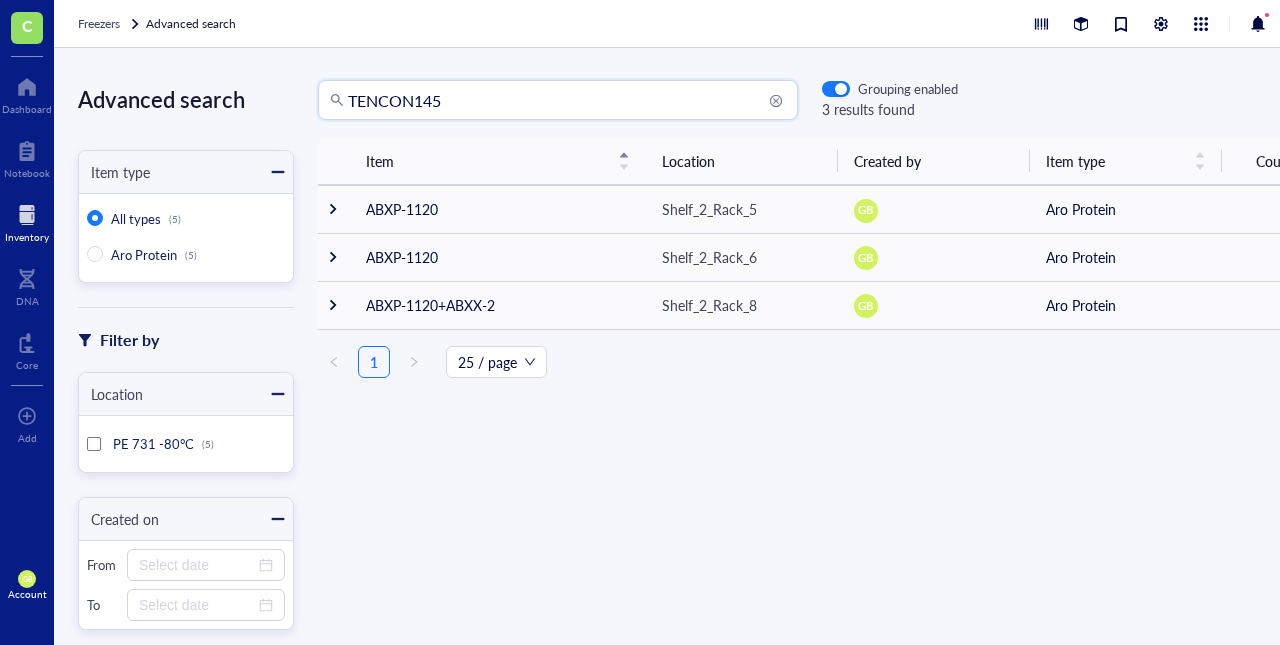 click on "TENCON145" at bounding box center [567, 100] 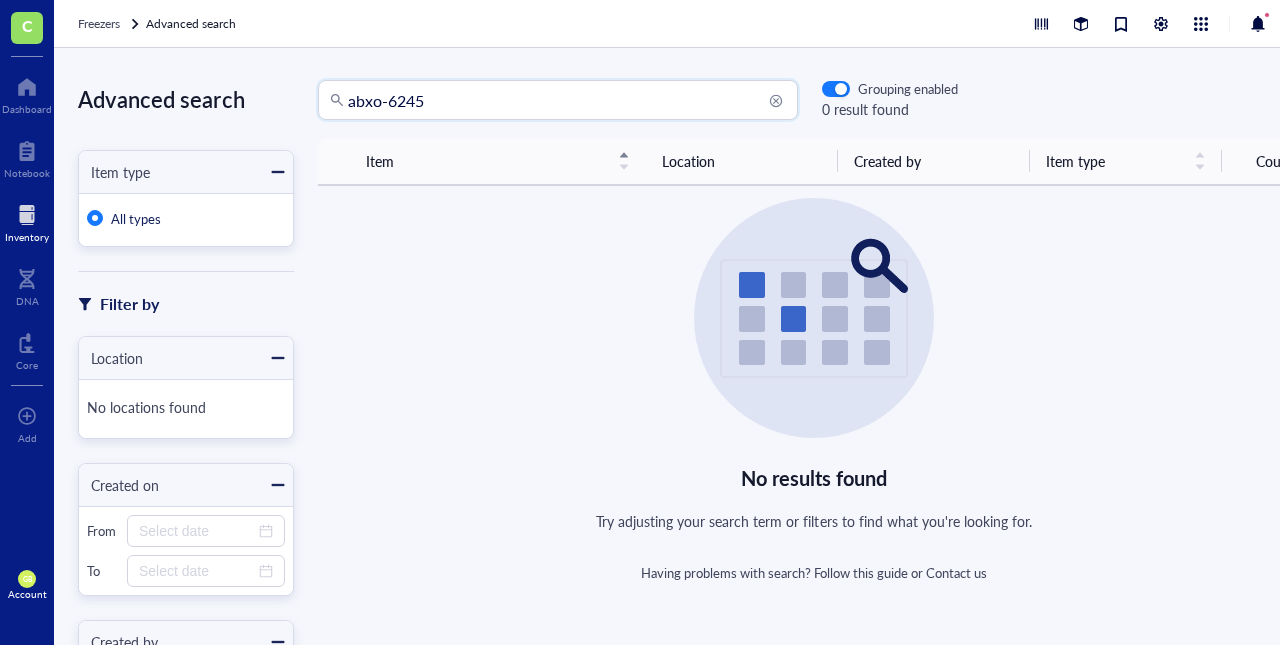 click on "abxo-6245" at bounding box center [567, 100] 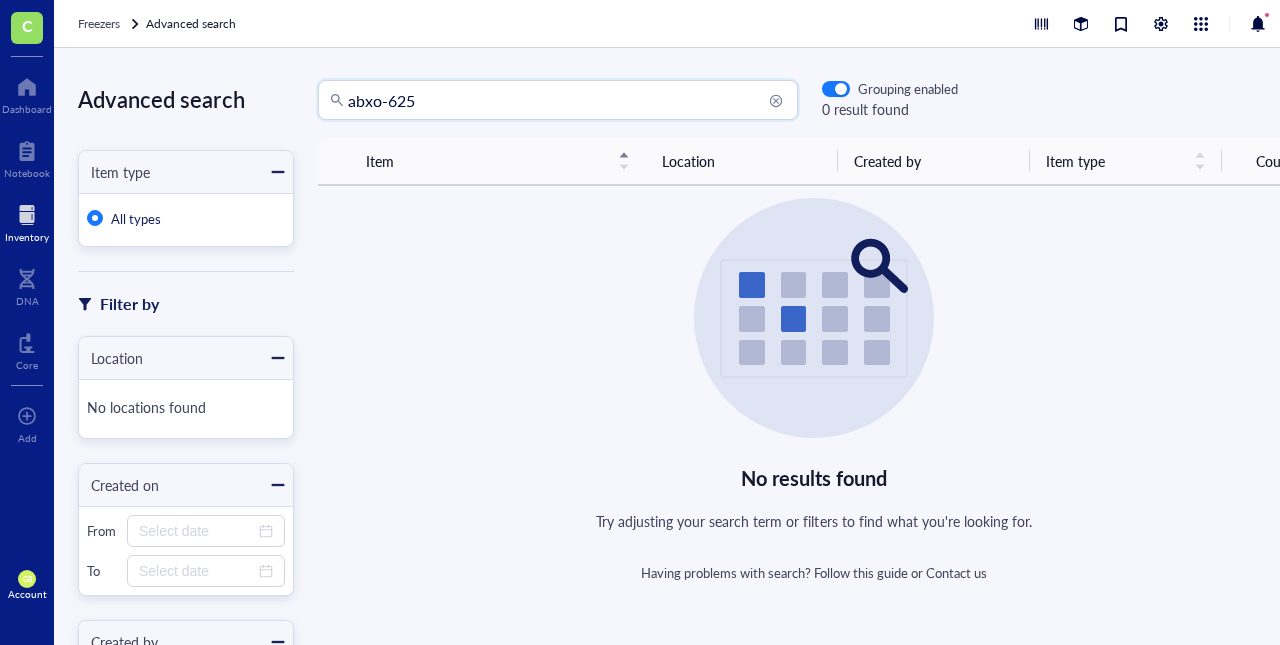 type on "abxo-625" 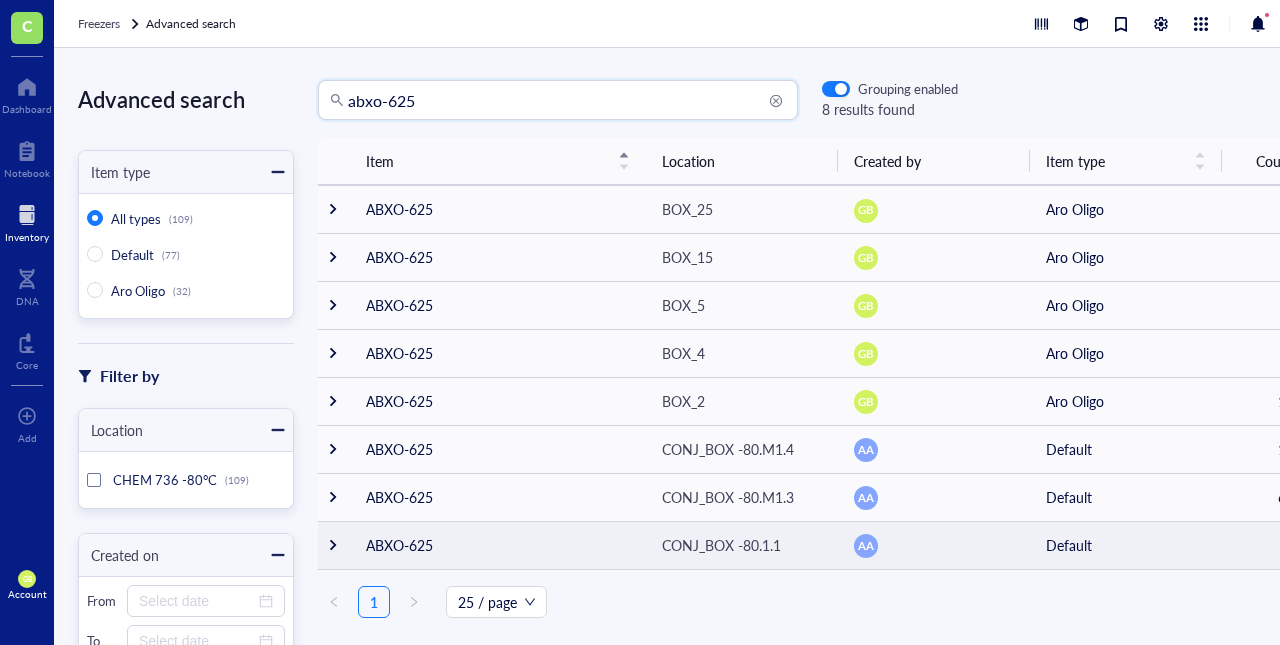 click at bounding box center [333, 545] 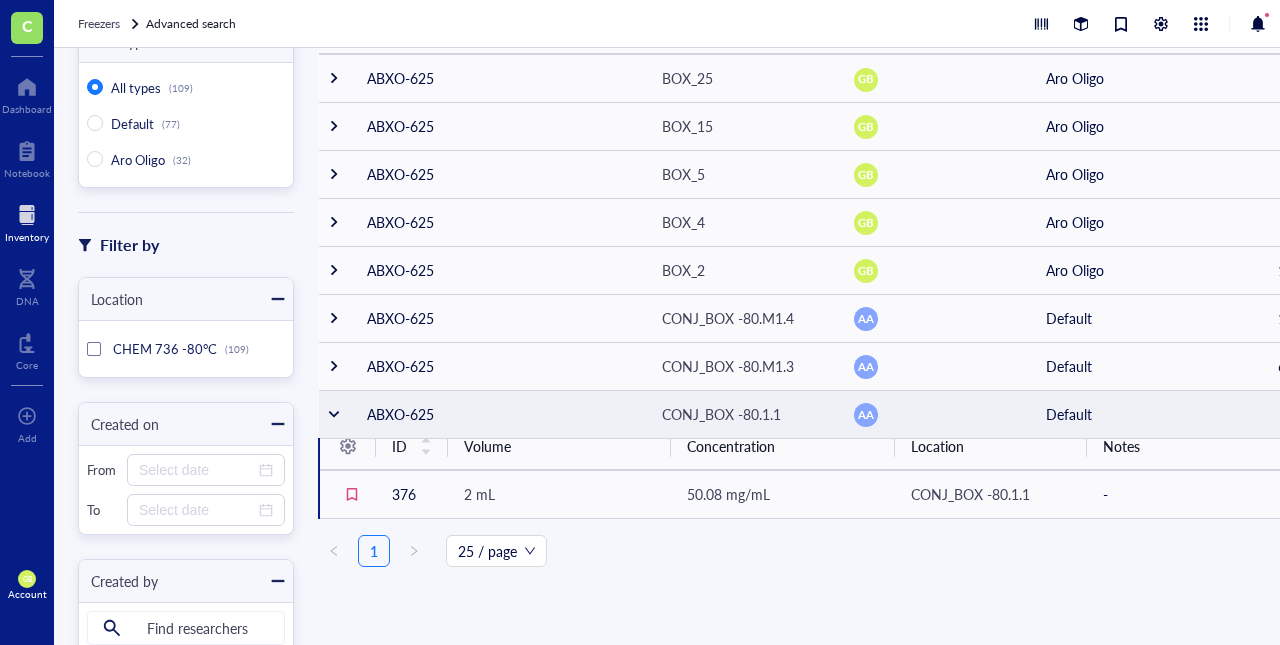 scroll, scrollTop: 134, scrollLeft: 0, axis: vertical 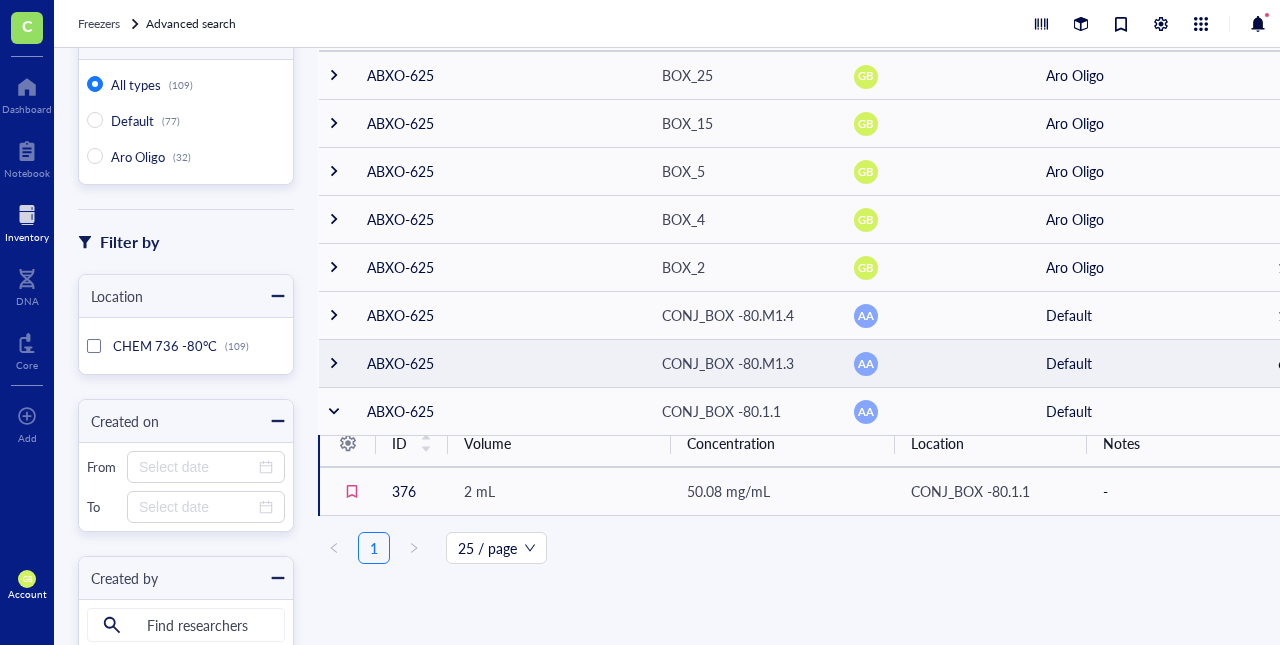 click at bounding box center (334, 363) 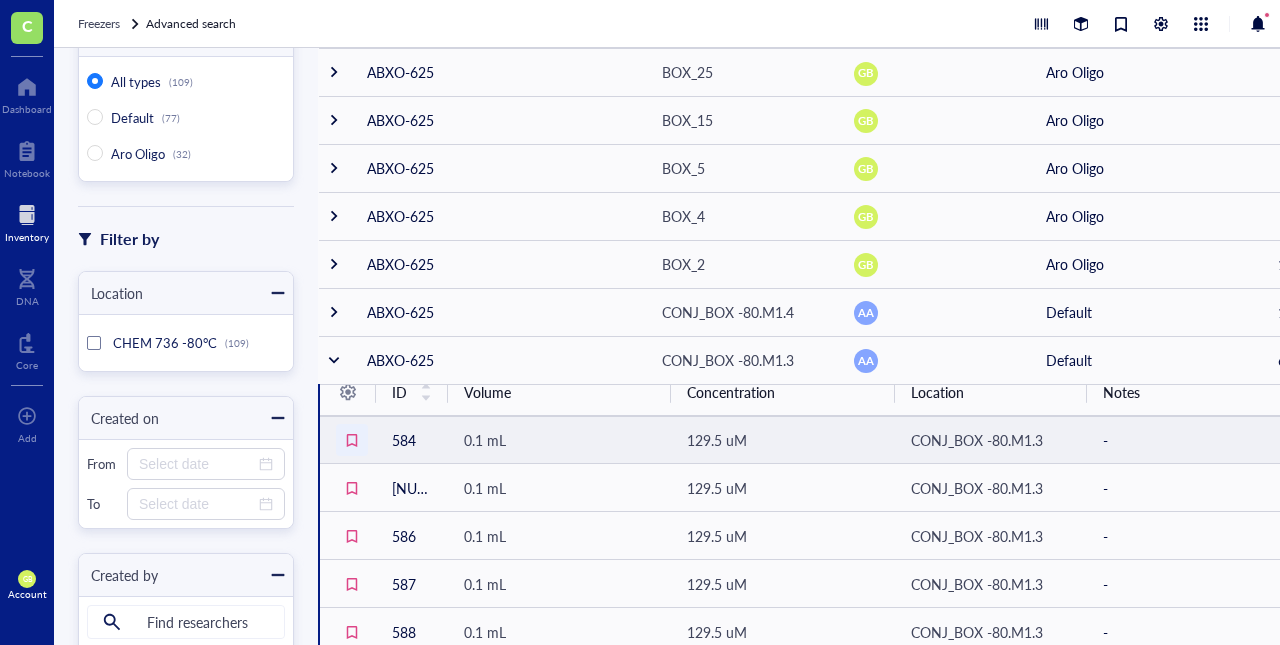 scroll, scrollTop: 127, scrollLeft: 0, axis: vertical 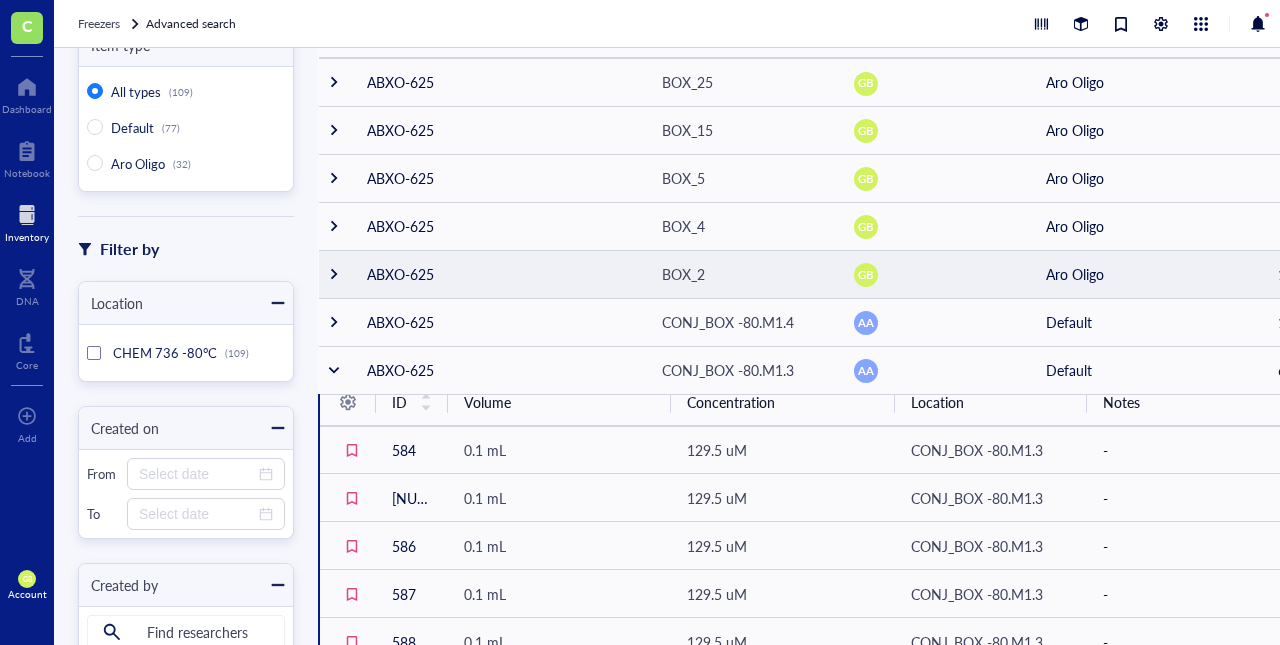 click at bounding box center (334, 274) 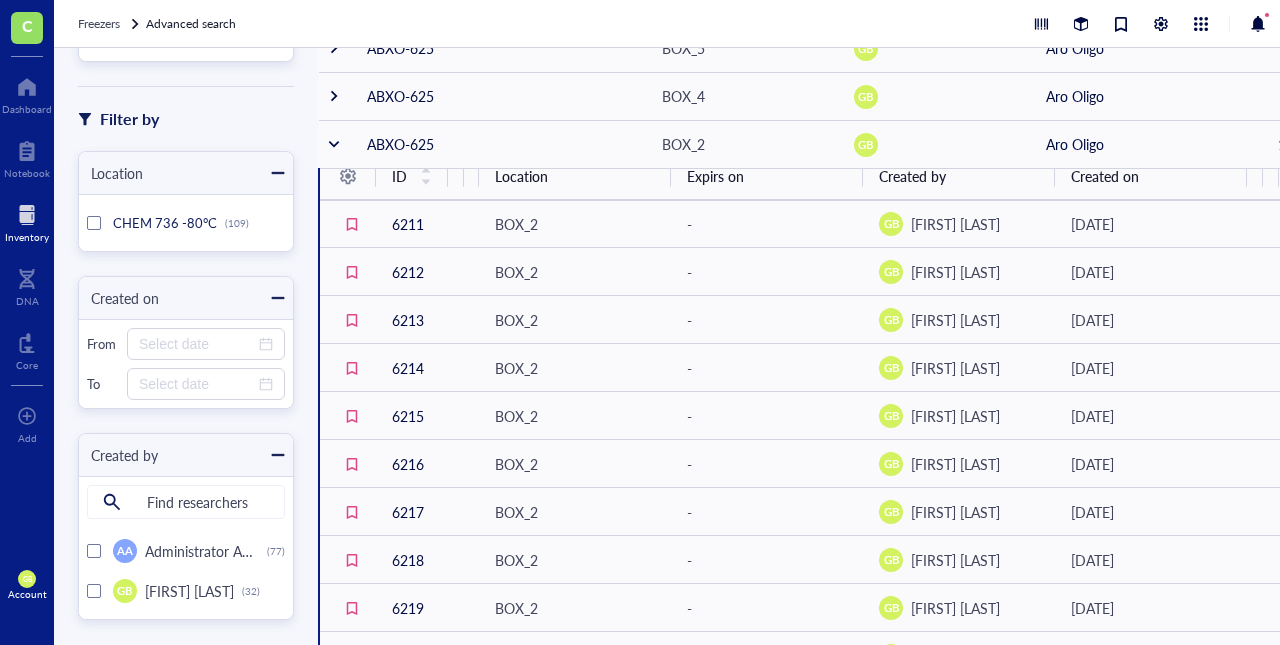 scroll, scrollTop: 256, scrollLeft: 0, axis: vertical 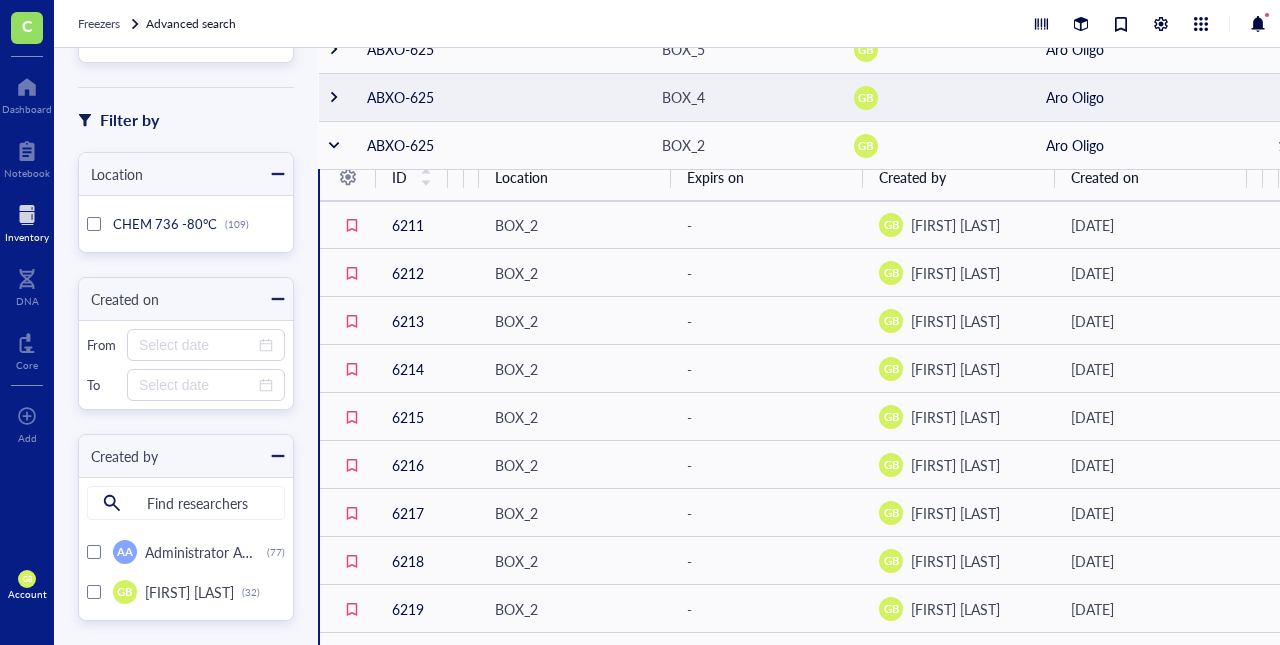 click at bounding box center [334, 97] 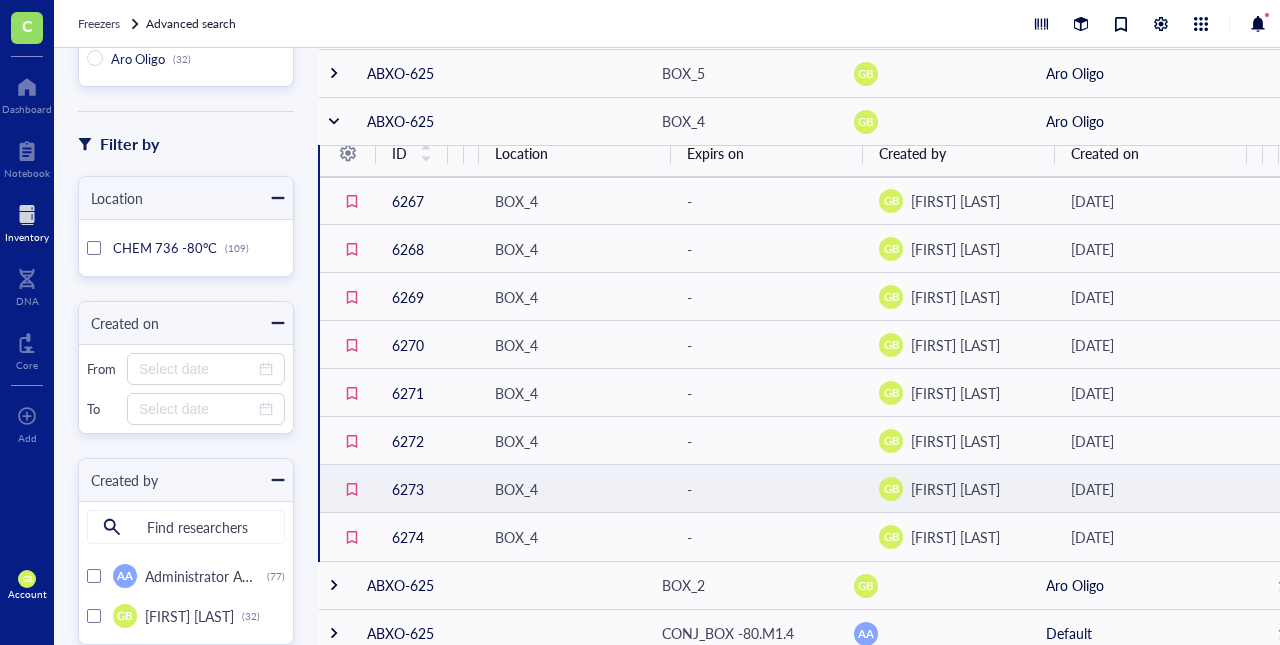 scroll, scrollTop: 228, scrollLeft: 0, axis: vertical 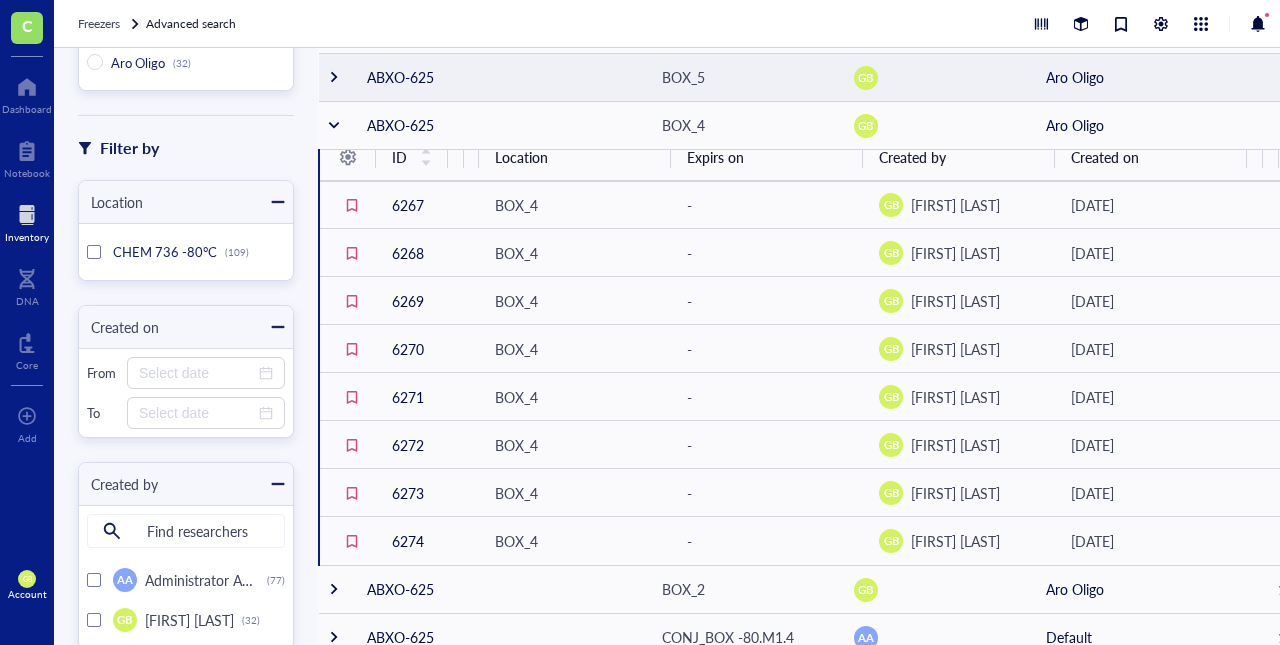 click at bounding box center (334, 77) 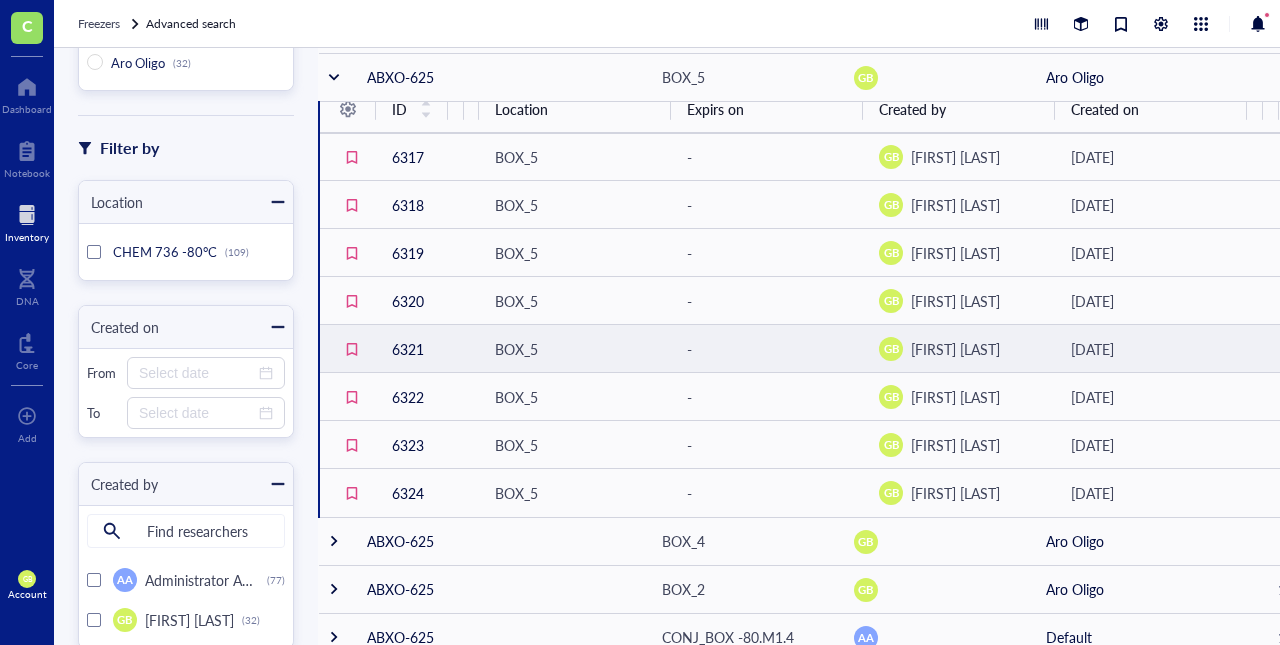 scroll, scrollTop: 0, scrollLeft: 0, axis: both 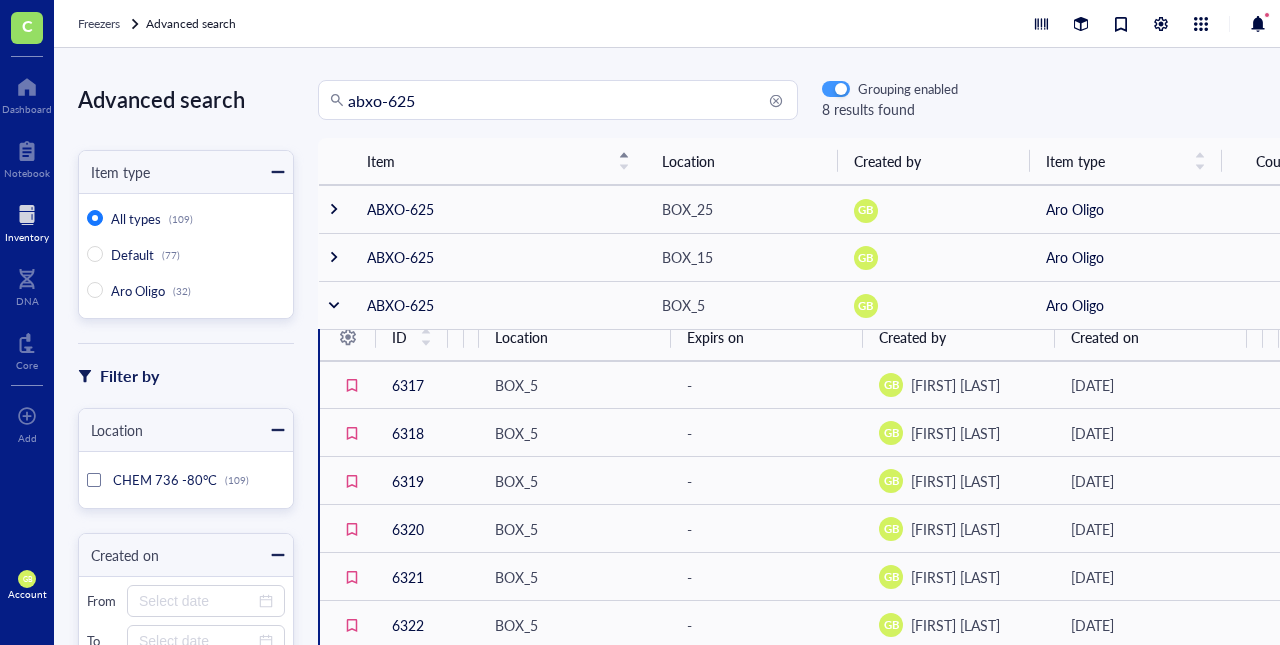 click at bounding box center (841, 90) 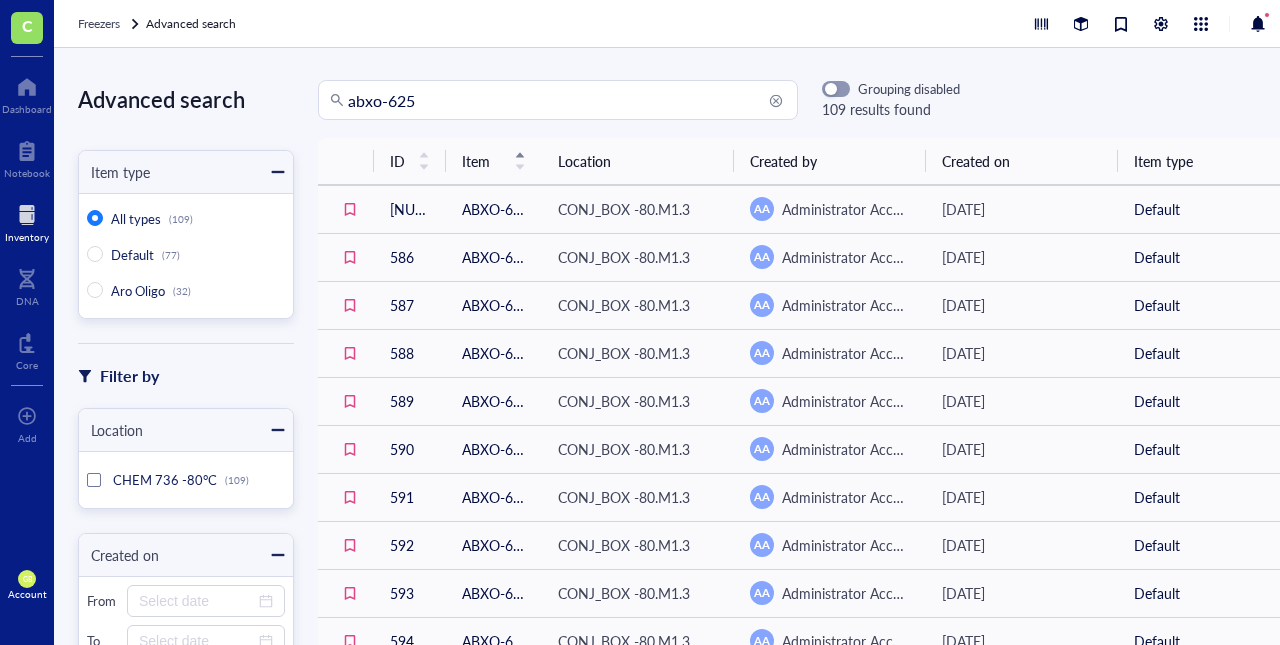 drag, startPoint x: 662, startPoint y: 159, endPoint x: 1247, endPoint y: 149, distance: 585.08545 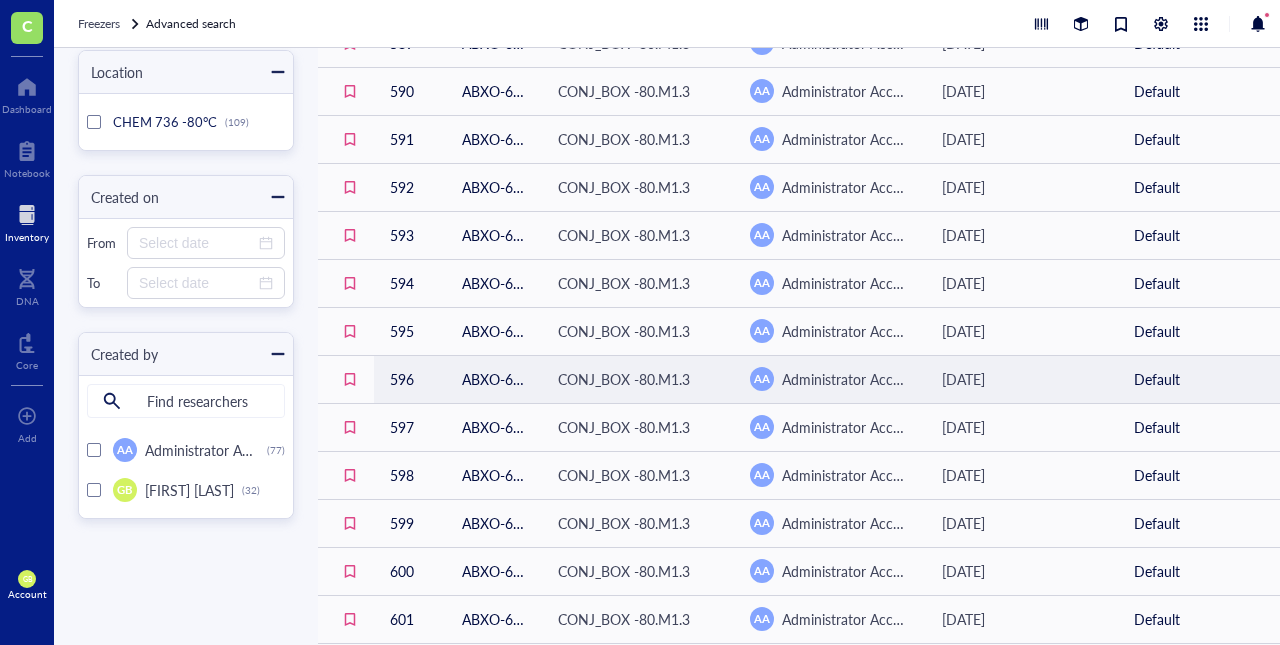 scroll, scrollTop: 804, scrollLeft: 0, axis: vertical 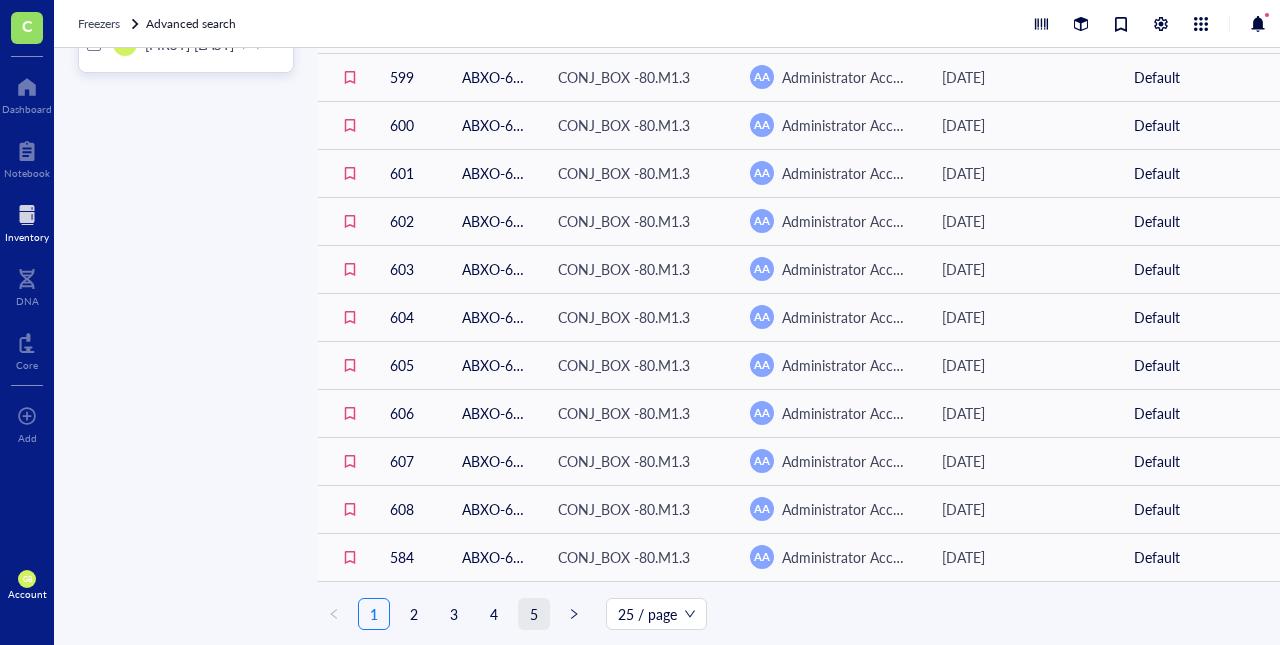 click on "5" at bounding box center (534, 614) 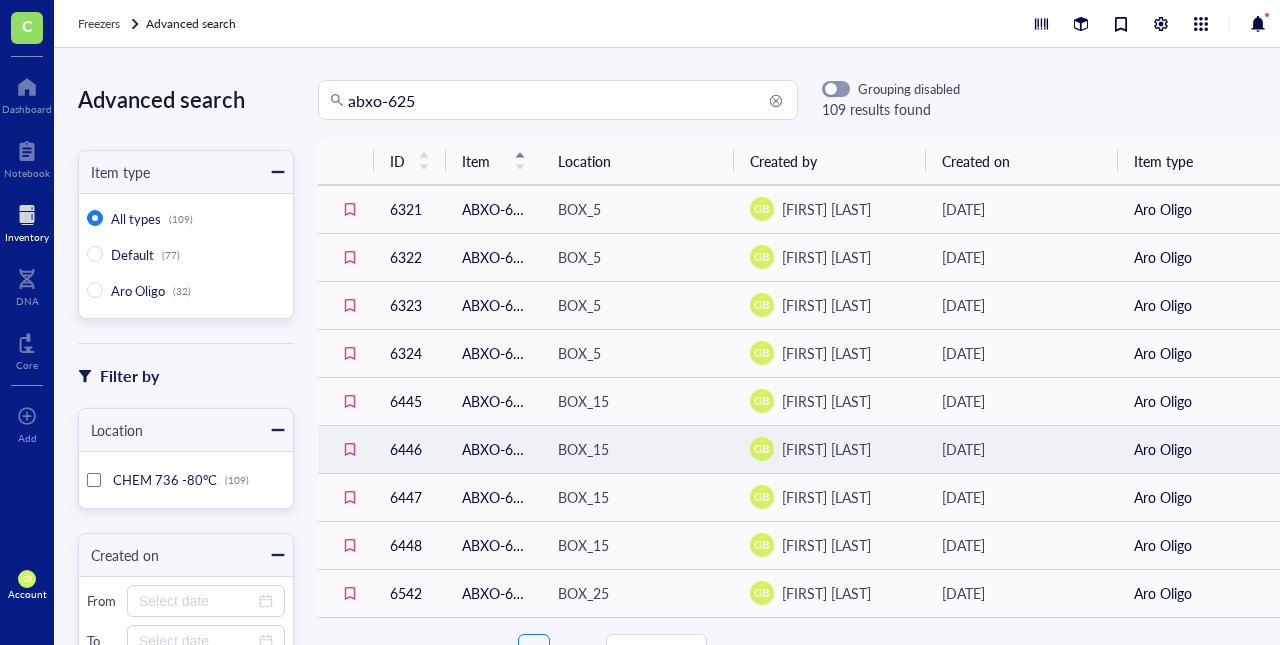scroll, scrollTop: 282, scrollLeft: 0, axis: vertical 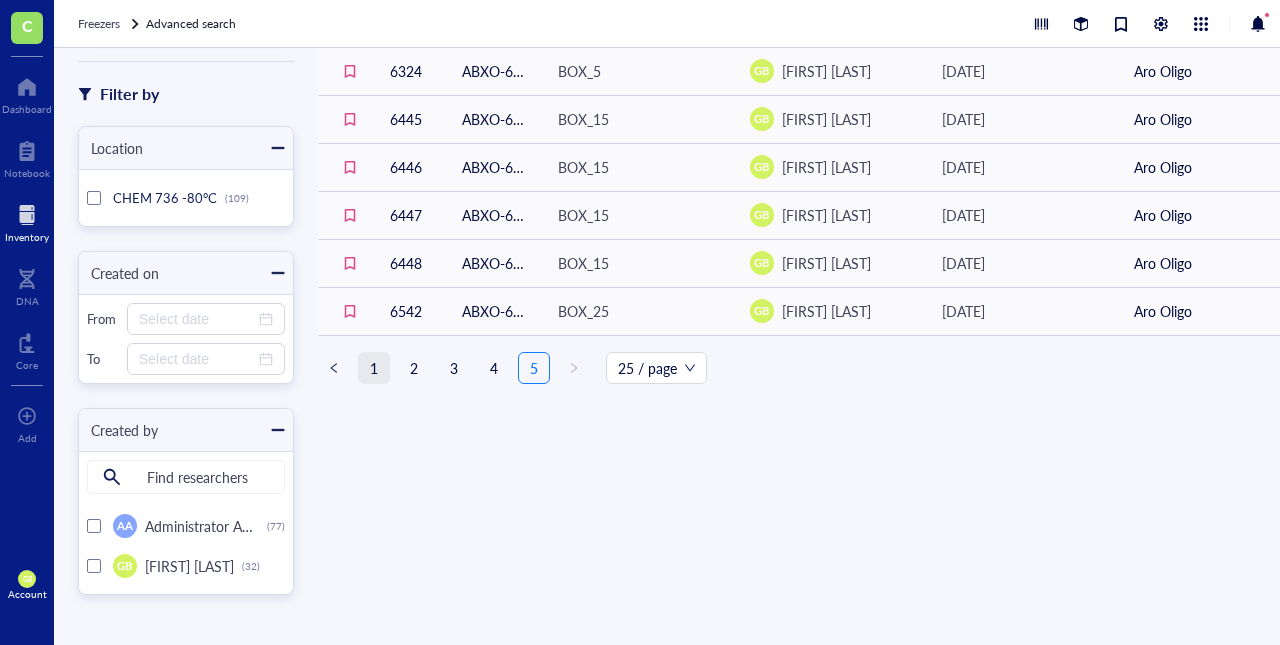 click on "1" at bounding box center [374, 368] 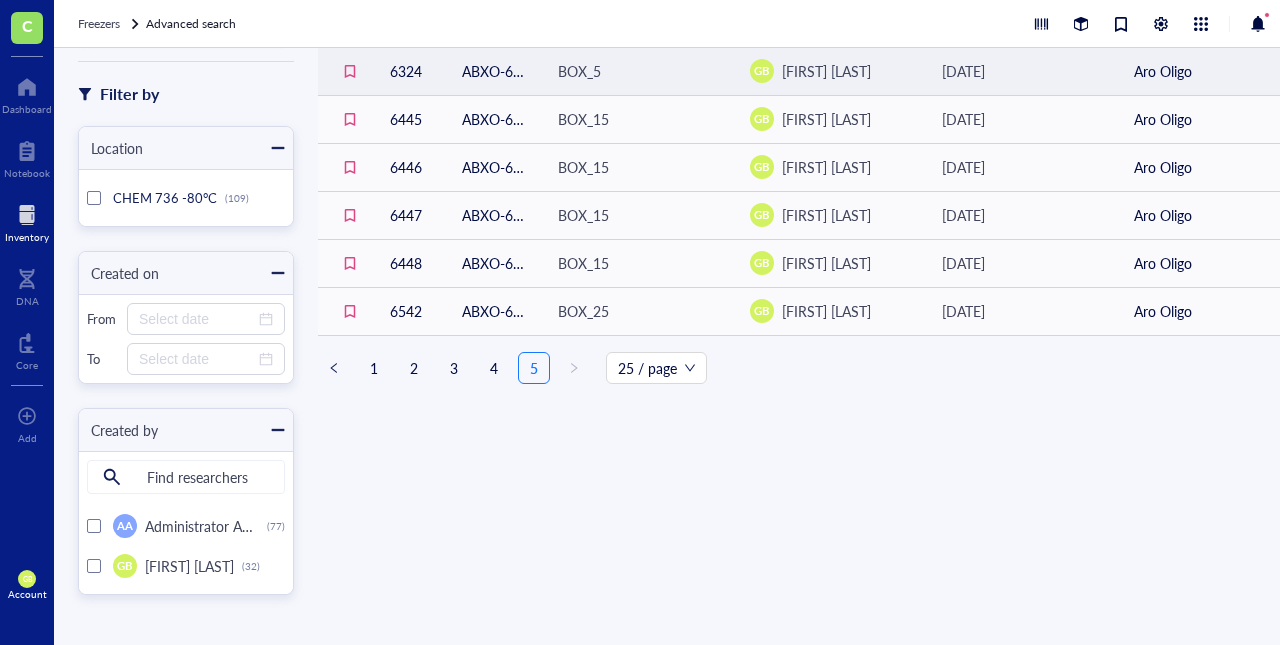 scroll, scrollTop: 0, scrollLeft: 0, axis: both 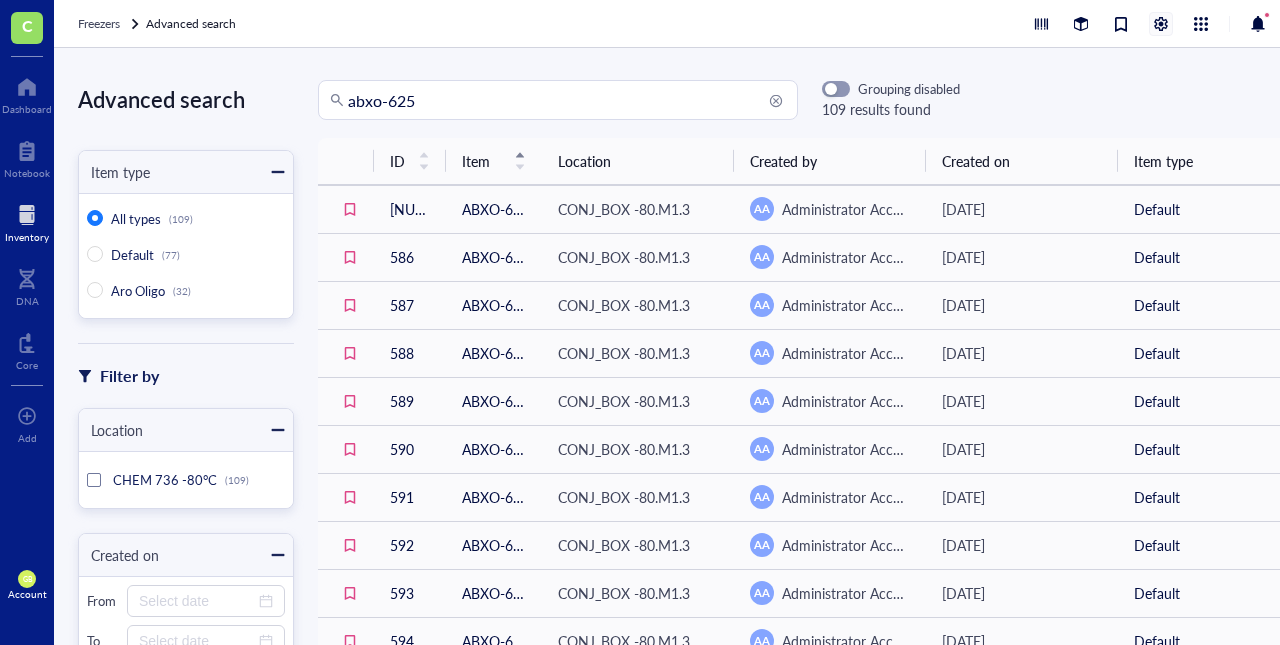 click at bounding box center [1161, 24] 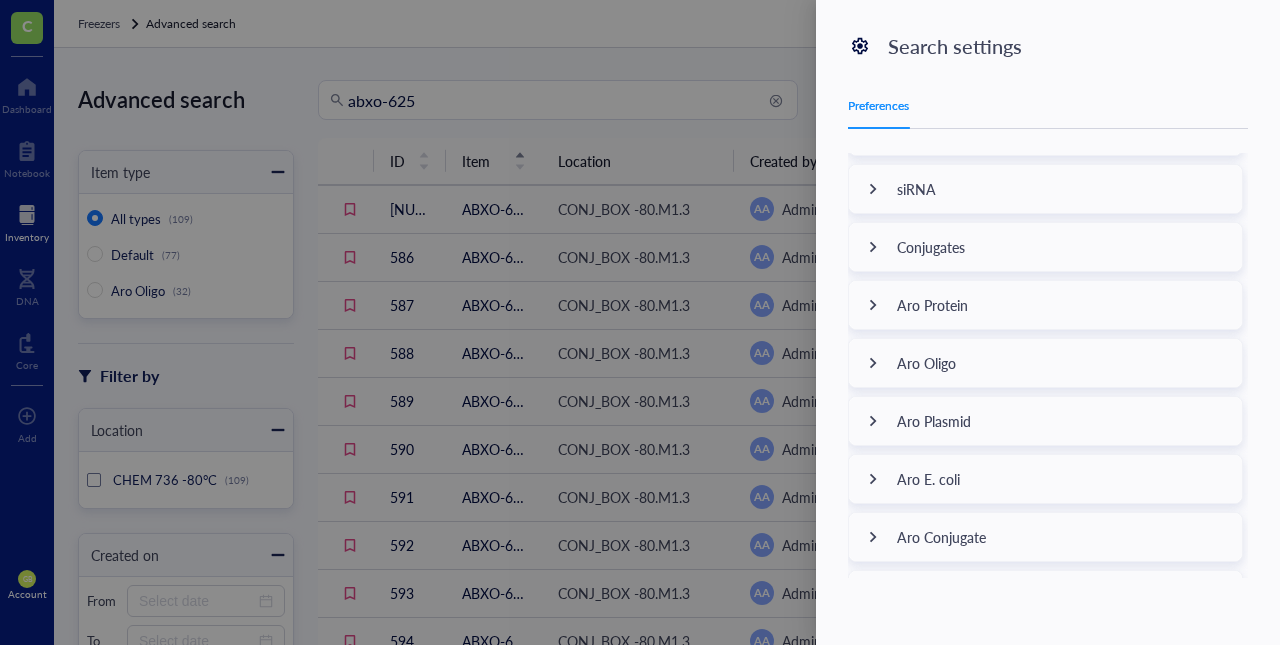 scroll, scrollTop: 648, scrollLeft: 0, axis: vertical 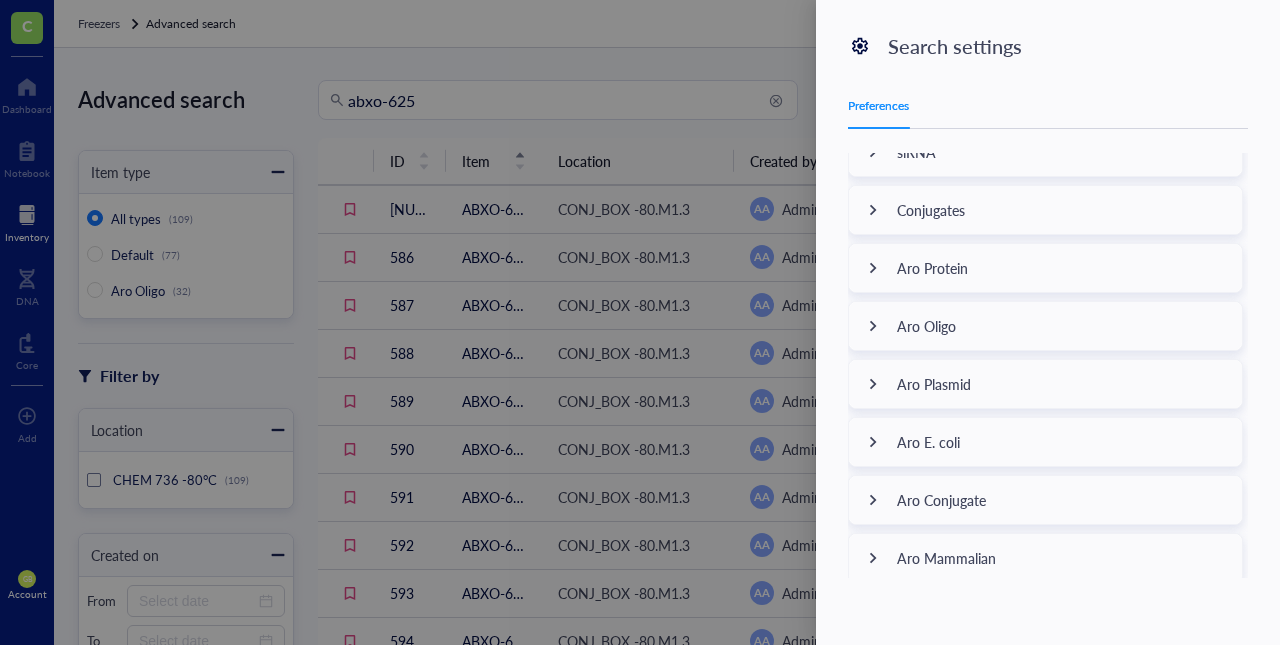 click 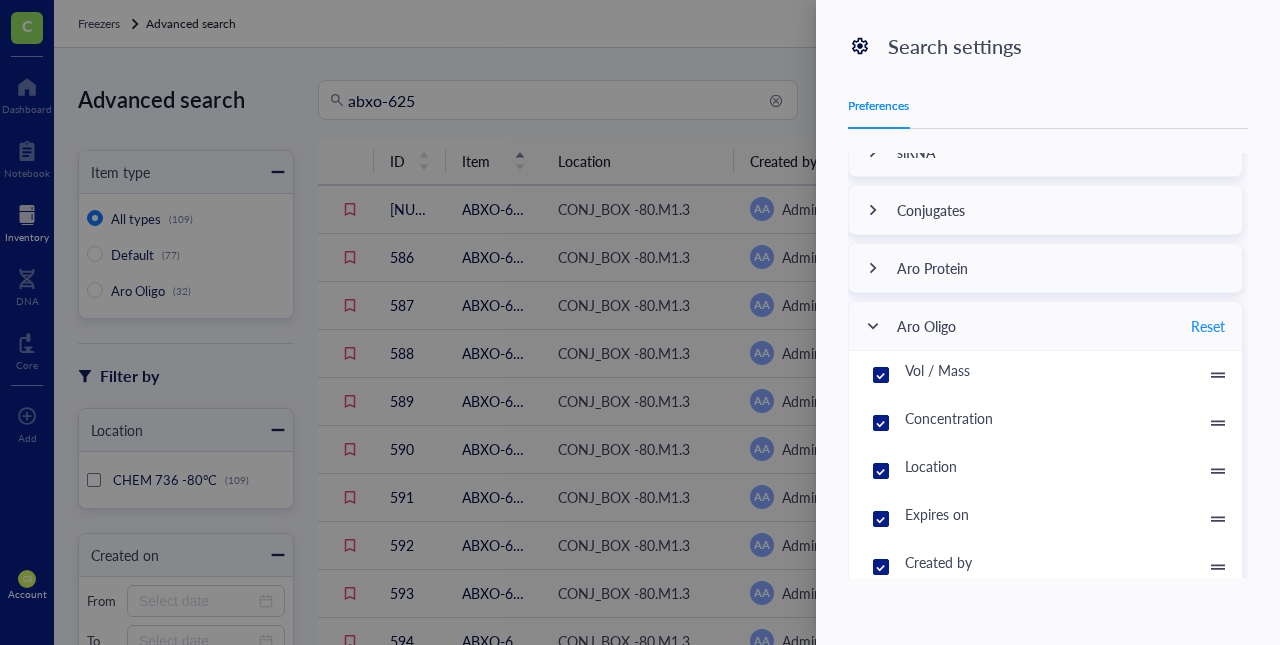 click on "Expires on" at bounding box center (881, 519) 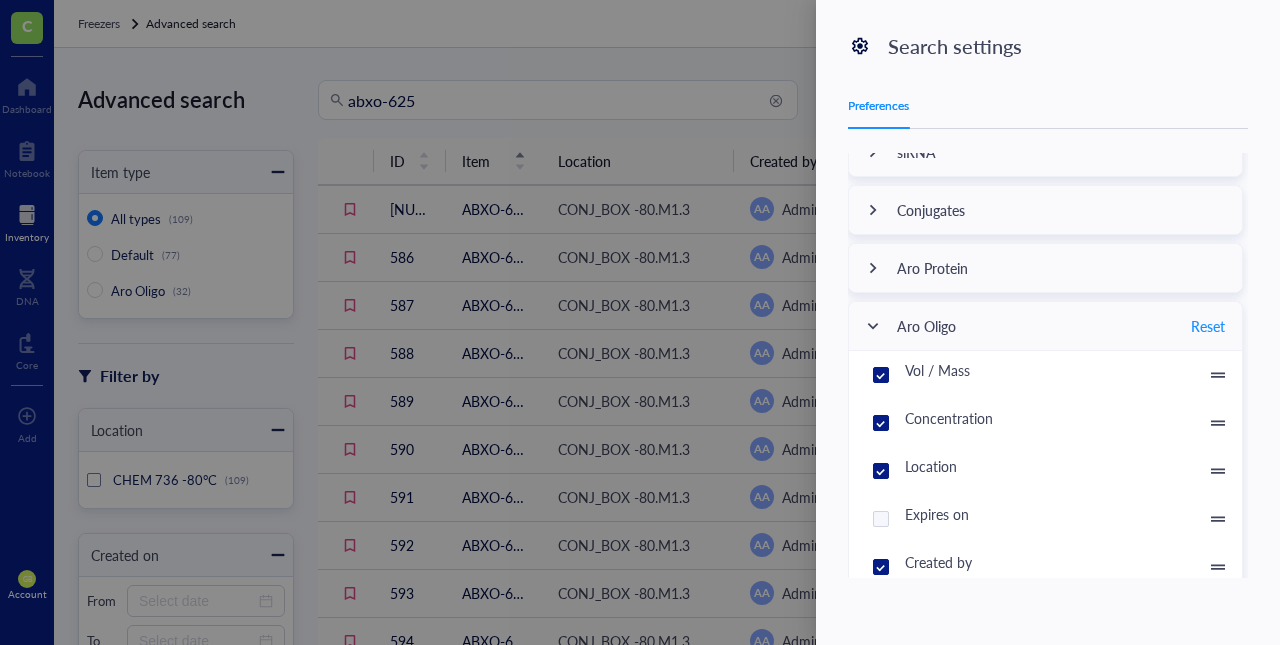 click on "Created by" at bounding box center (881, 567) 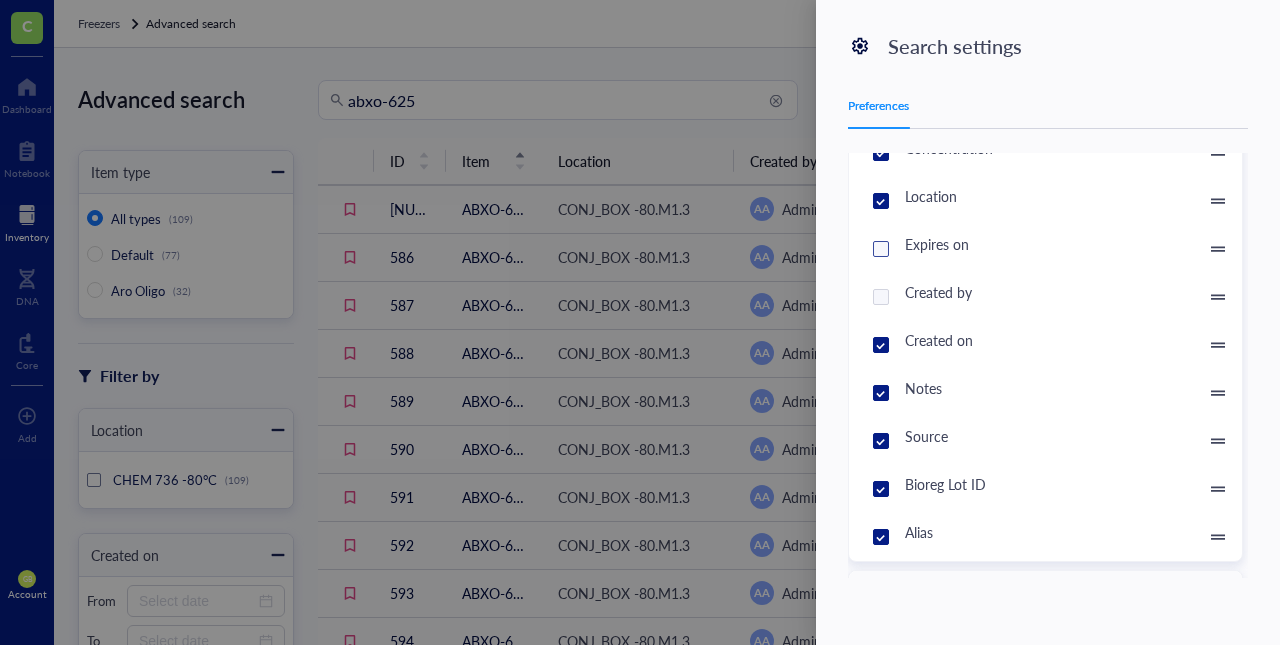 scroll, scrollTop: 924, scrollLeft: 0, axis: vertical 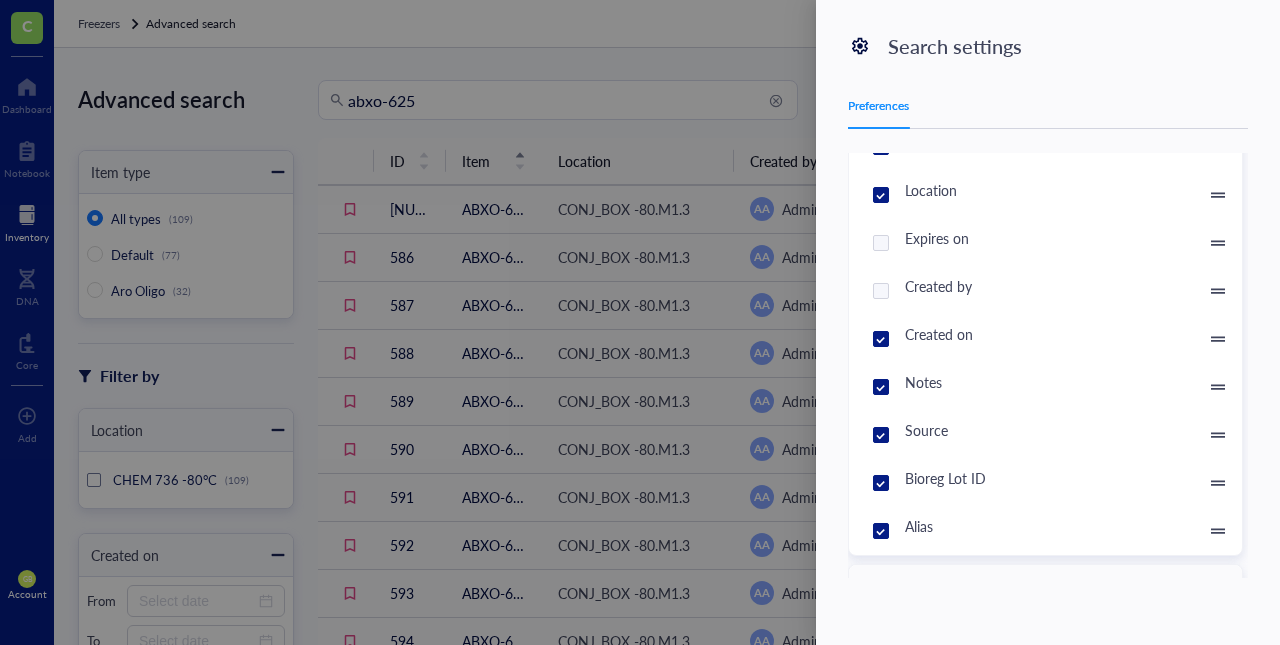 click on "Notes" at bounding box center (881, 387) 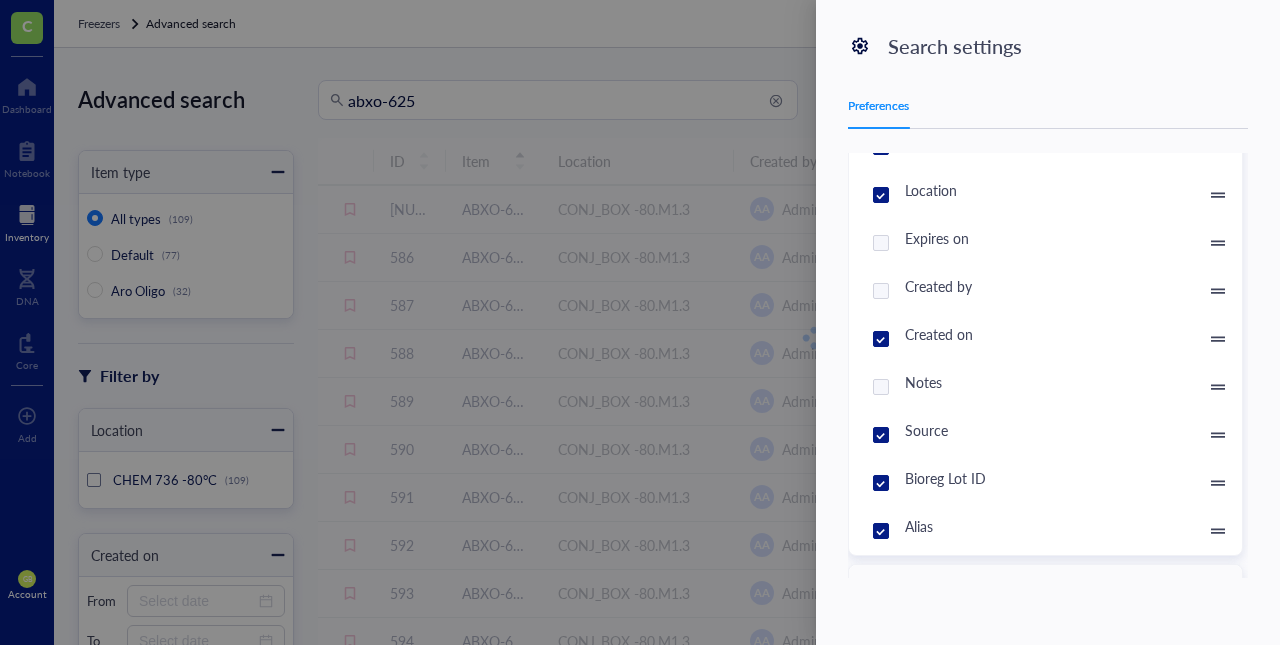 click on "Created on" at bounding box center (881, 339) 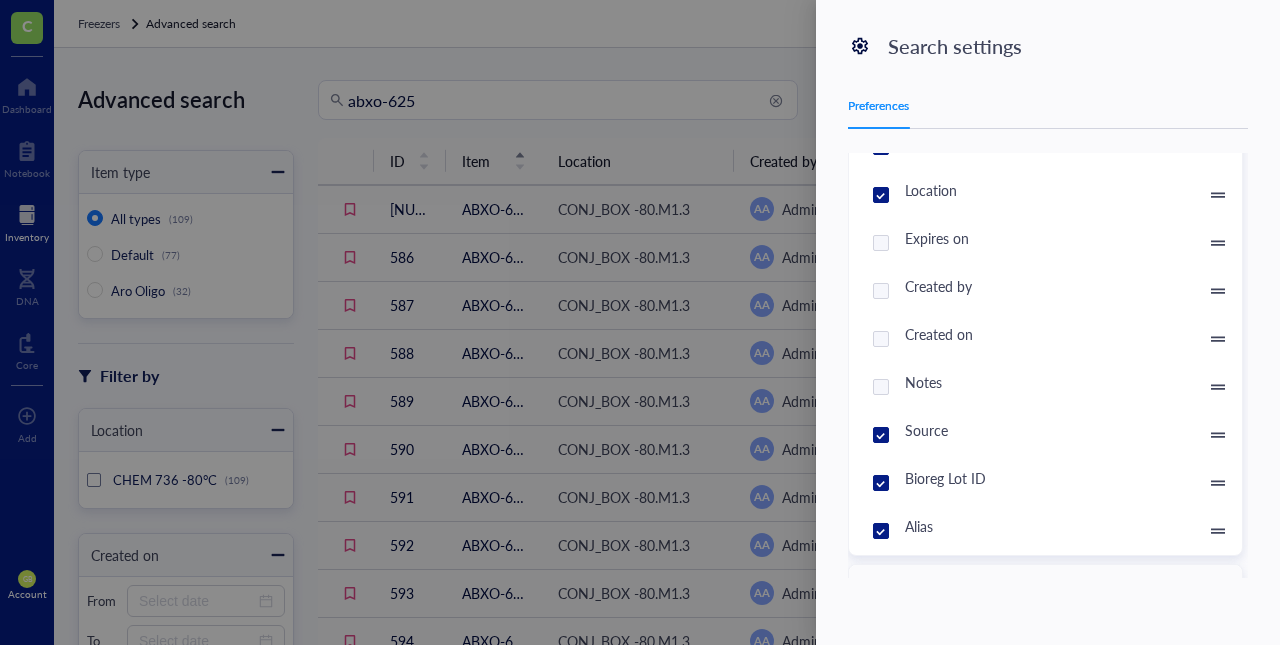 click at bounding box center (640, 322) 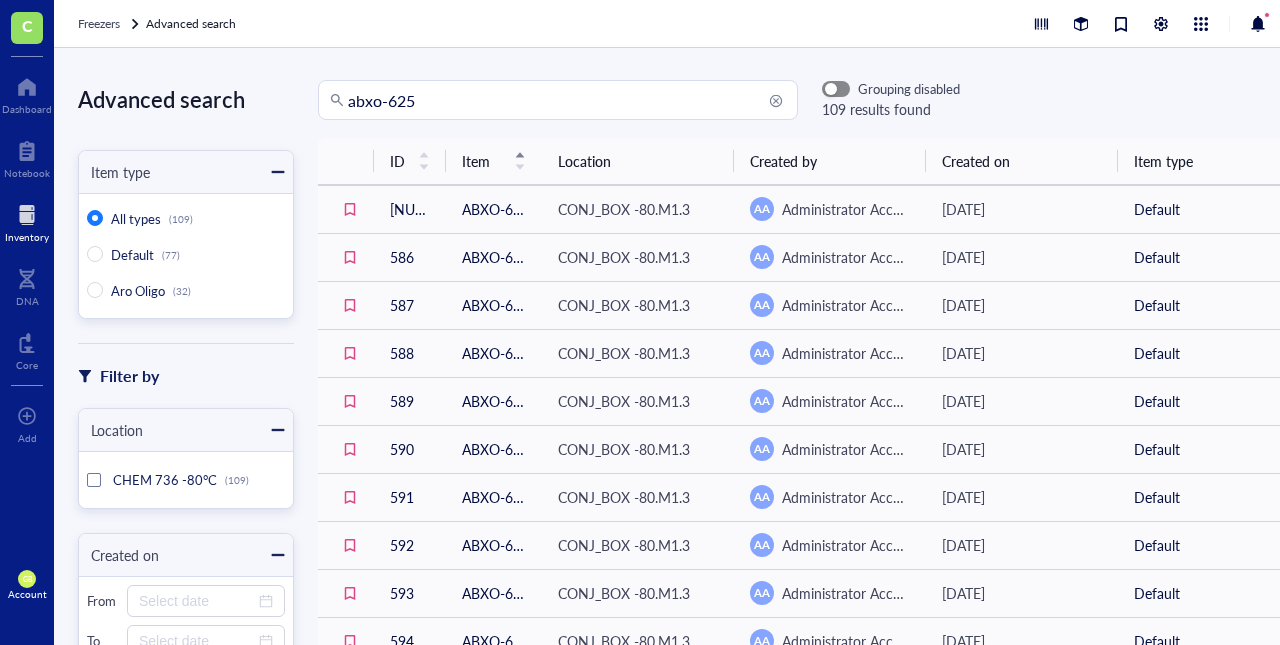 click at bounding box center [831, 90] 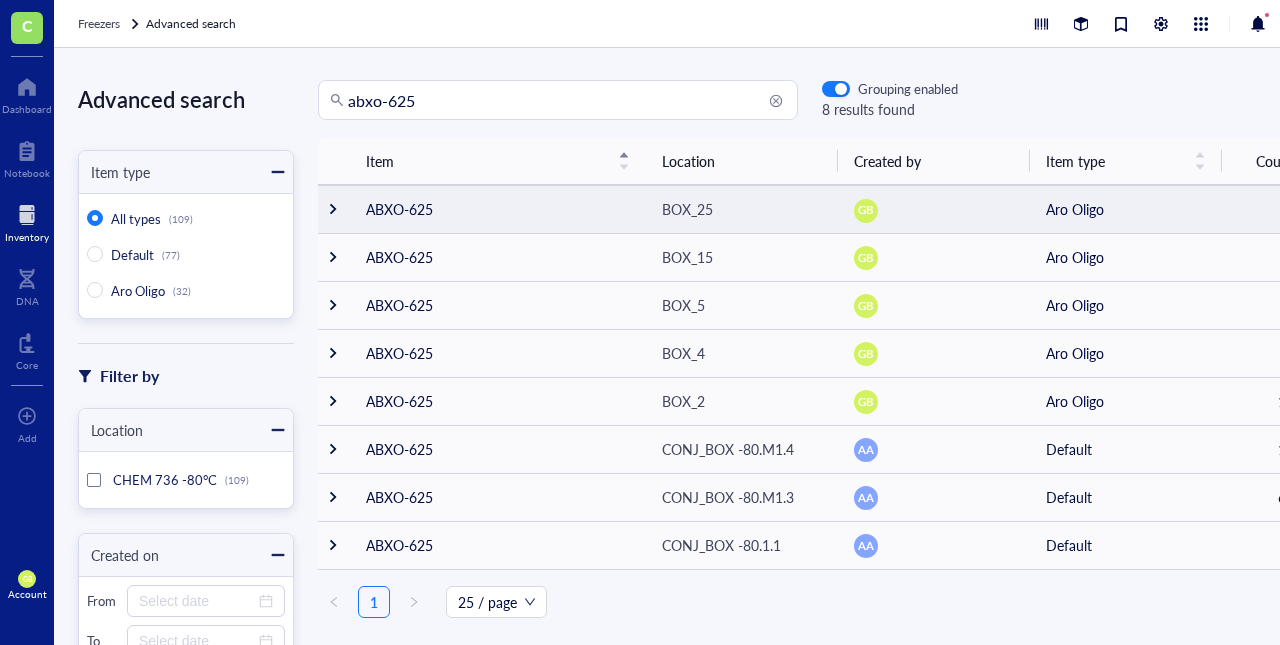 click at bounding box center (333, 209) 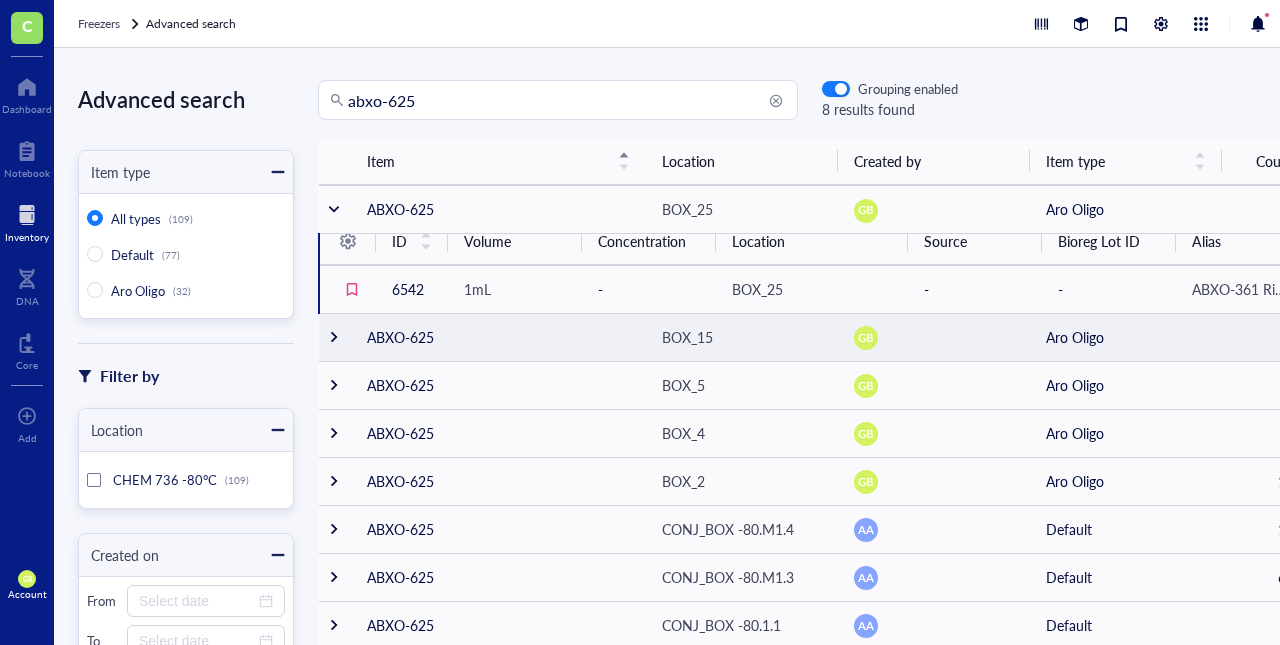 click at bounding box center [334, 337] 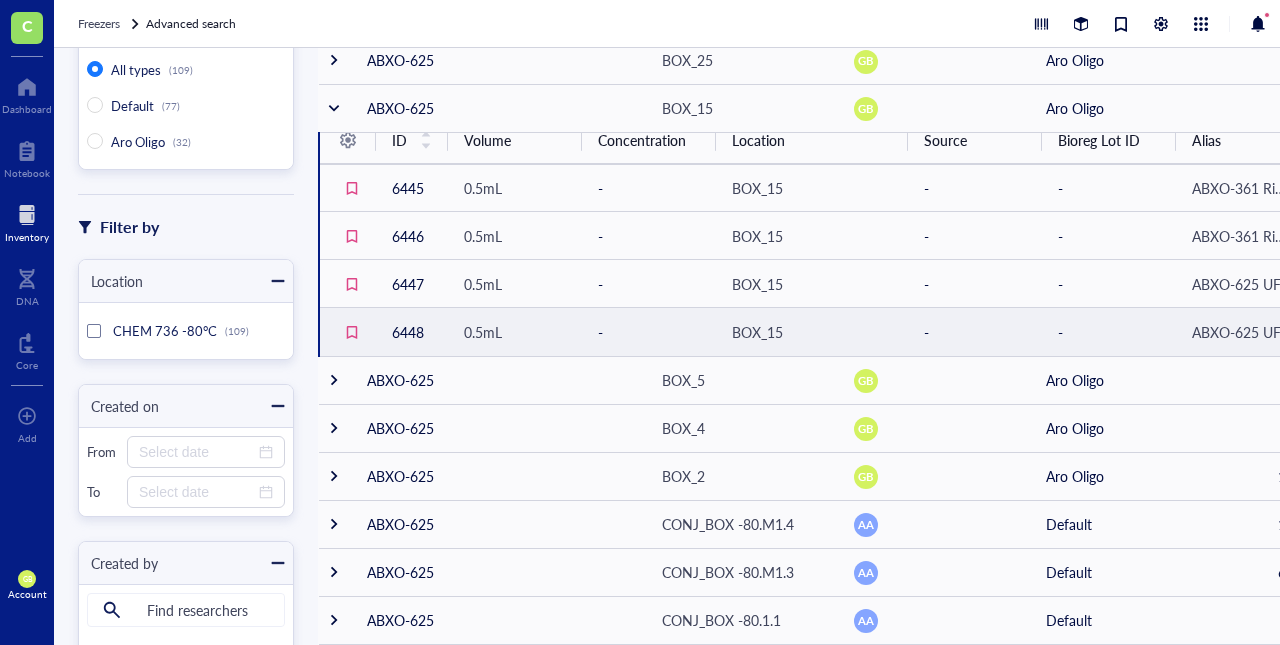 scroll, scrollTop: 151, scrollLeft: 0, axis: vertical 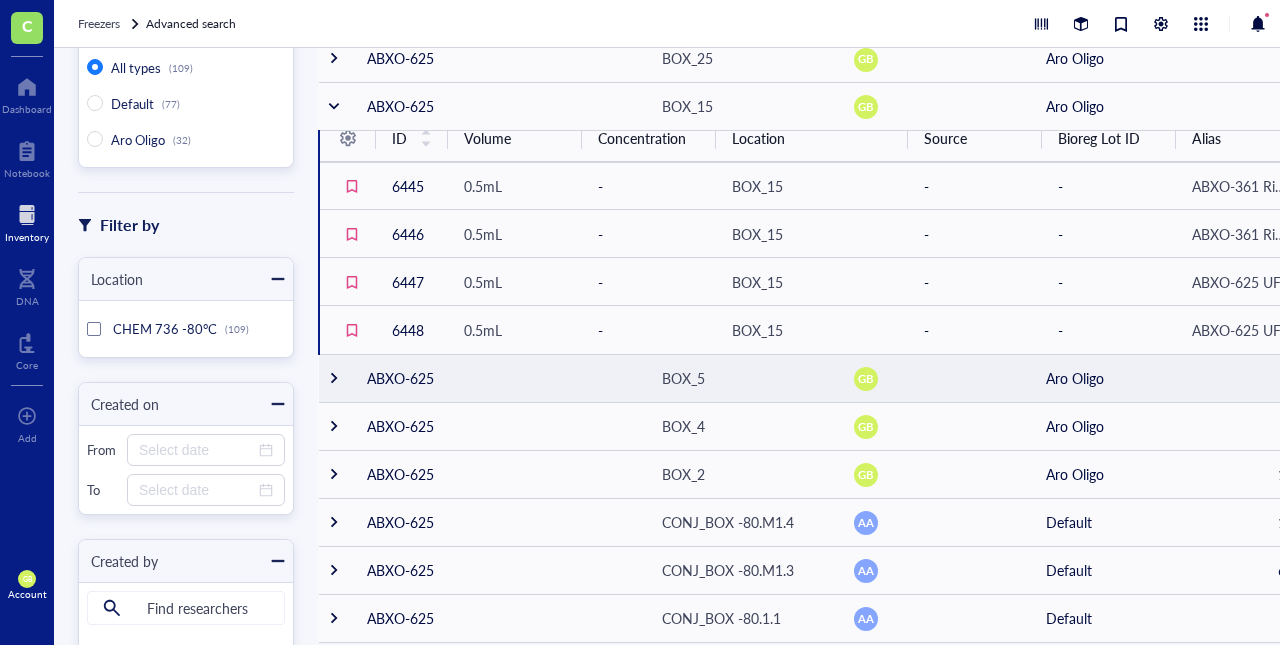 click at bounding box center (334, 378) 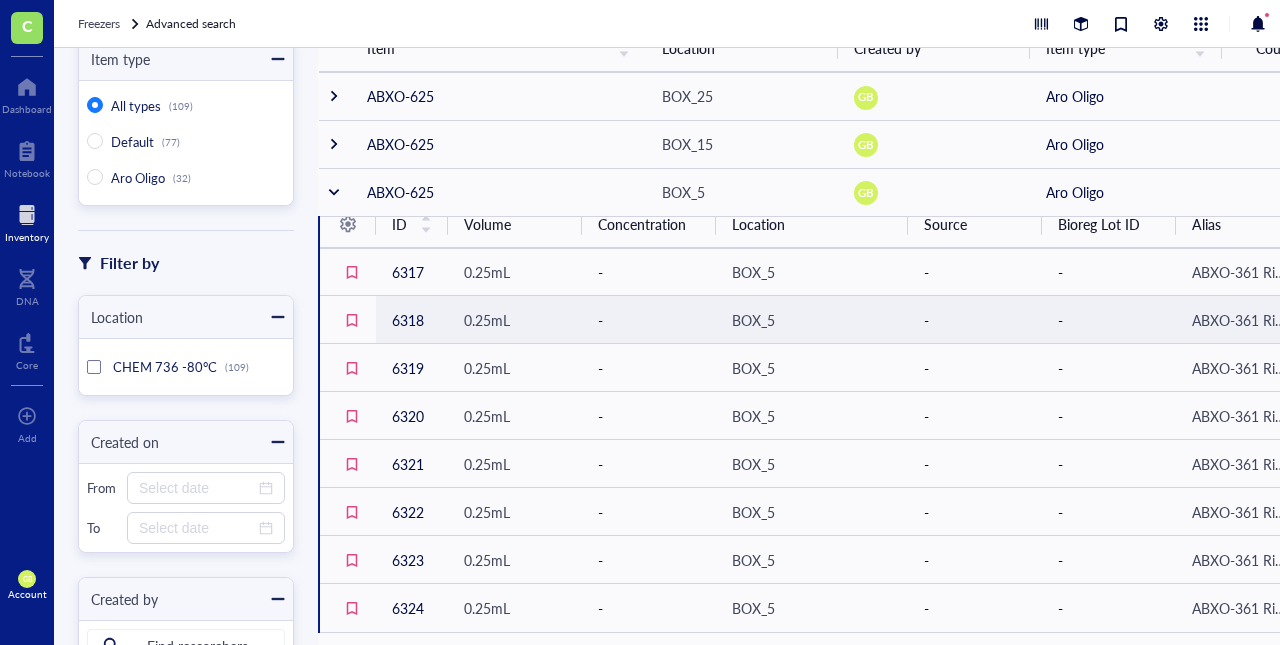 scroll, scrollTop: 0, scrollLeft: 0, axis: both 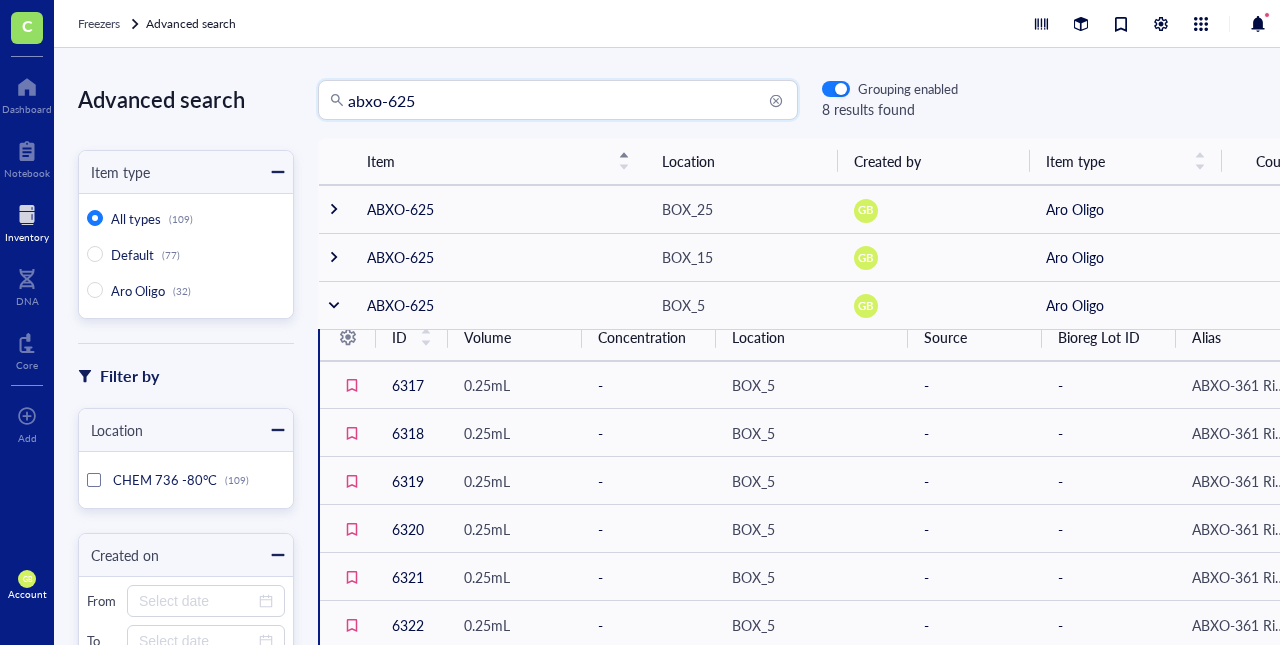 click on "abxo-625" at bounding box center (567, 100) 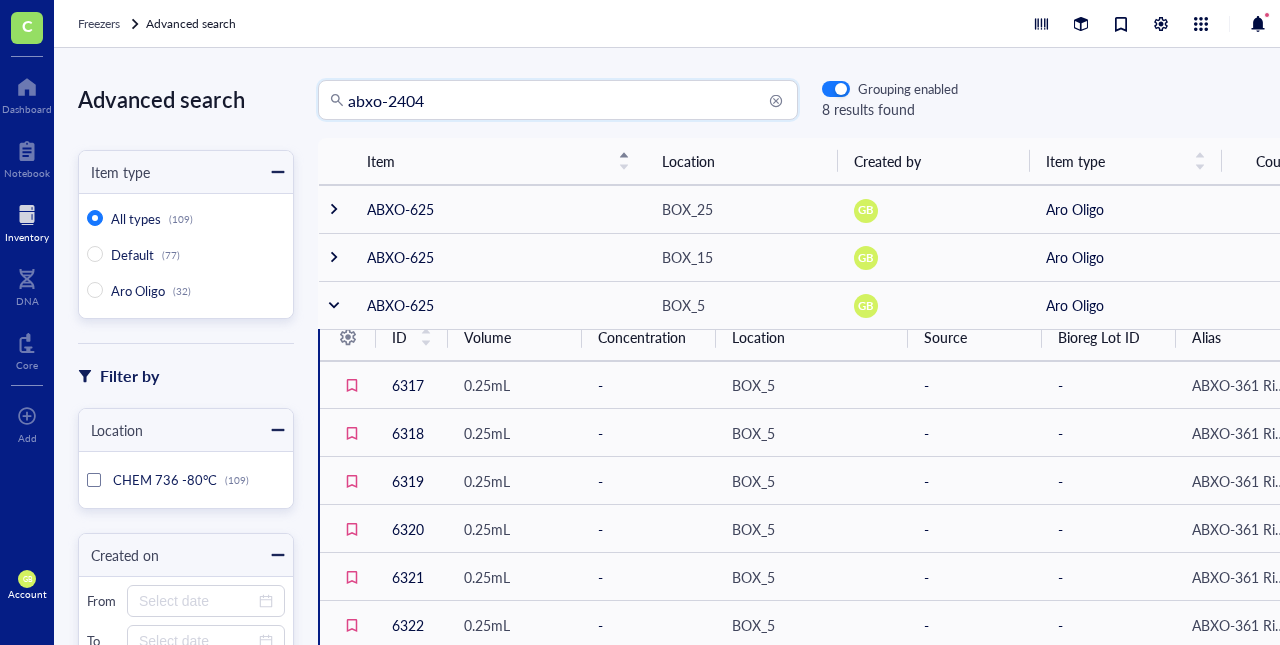 type on "abxo-2404" 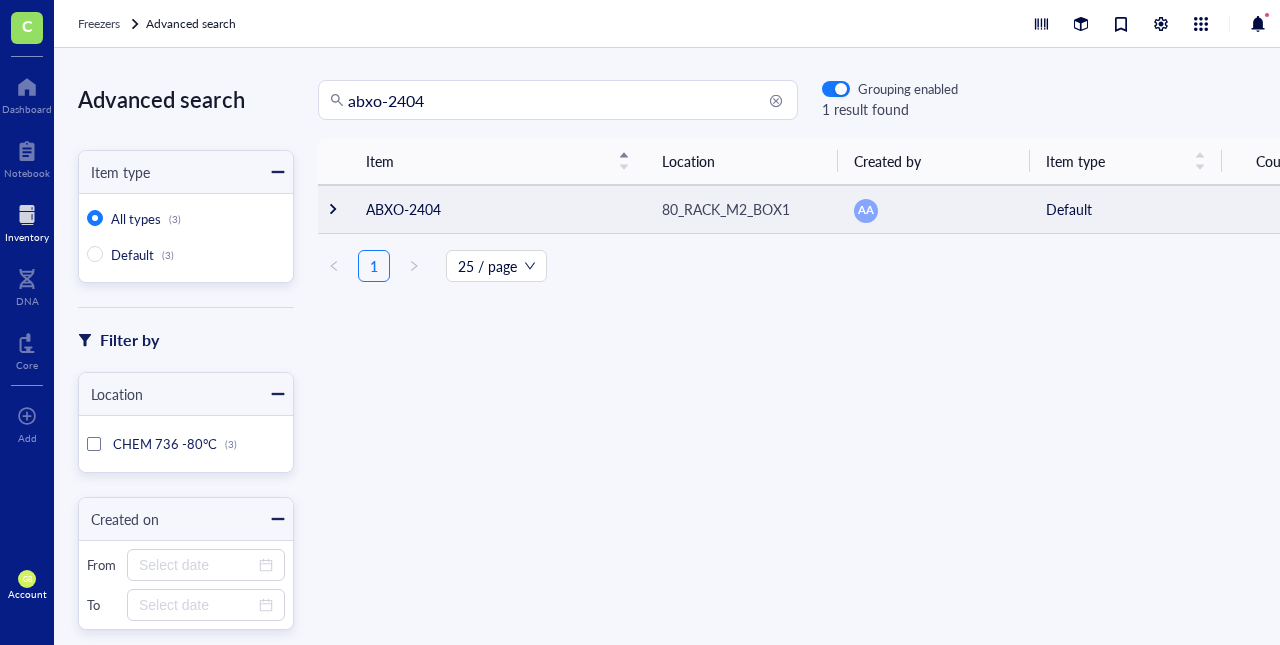 click at bounding box center [333, 209] 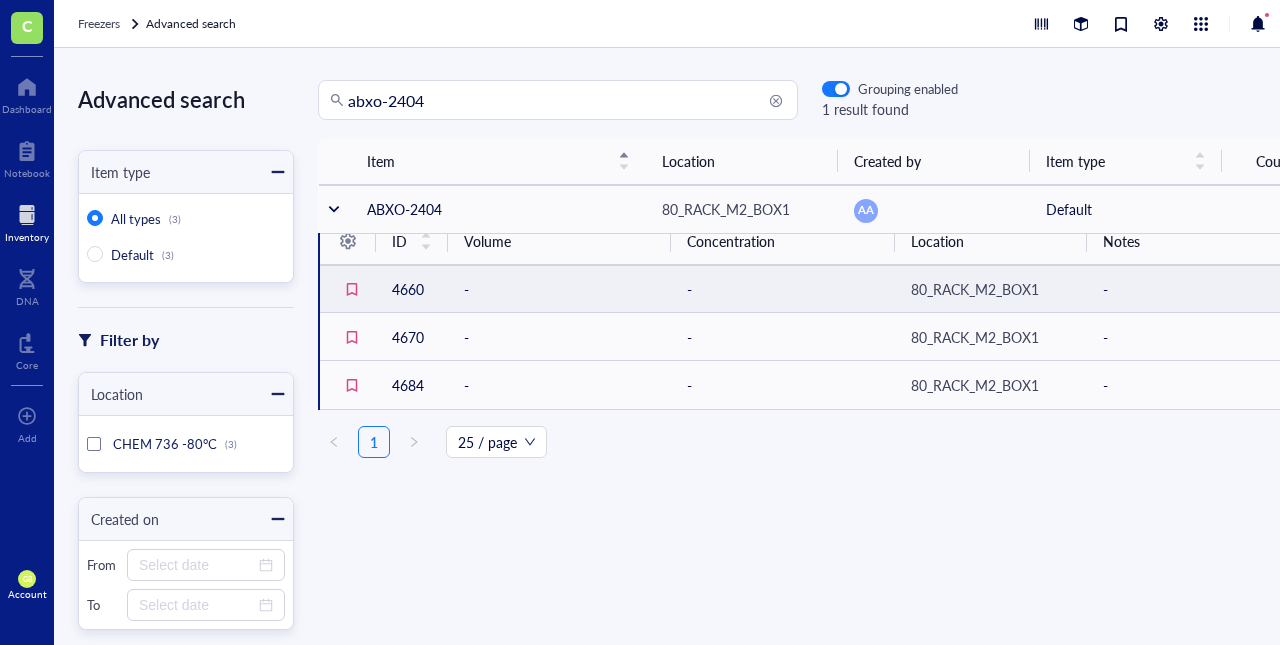 click on "4660" at bounding box center (412, 289) 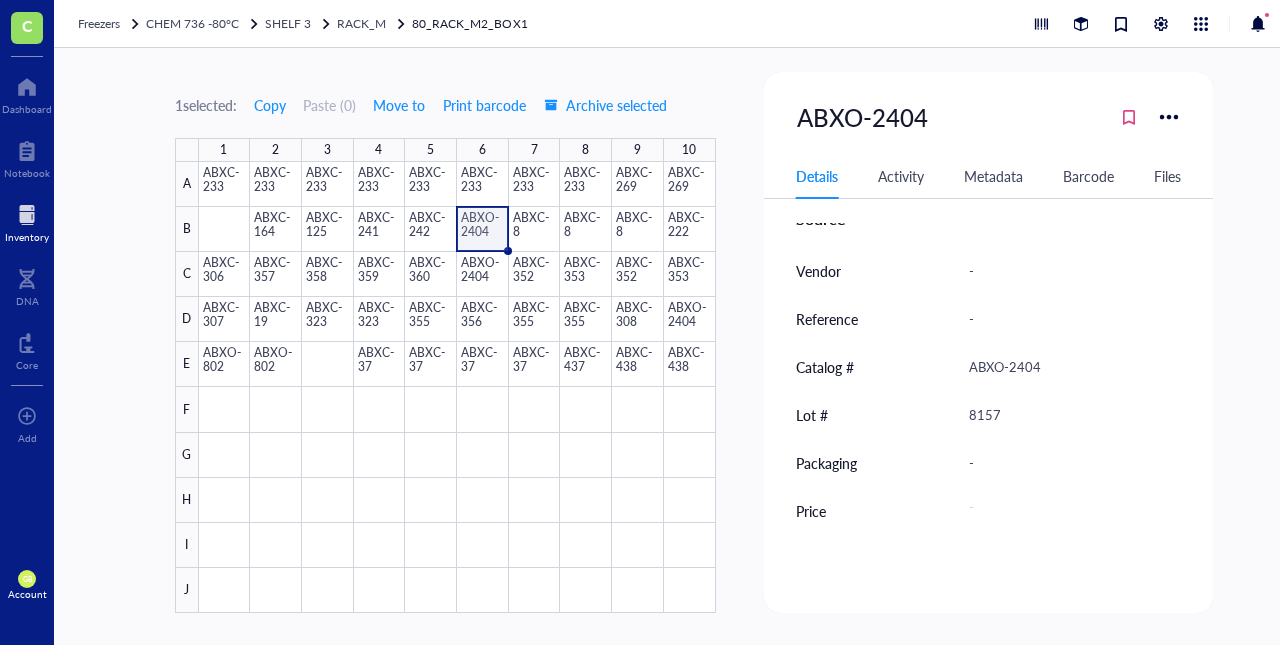 scroll, scrollTop: 622, scrollLeft: 0, axis: vertical 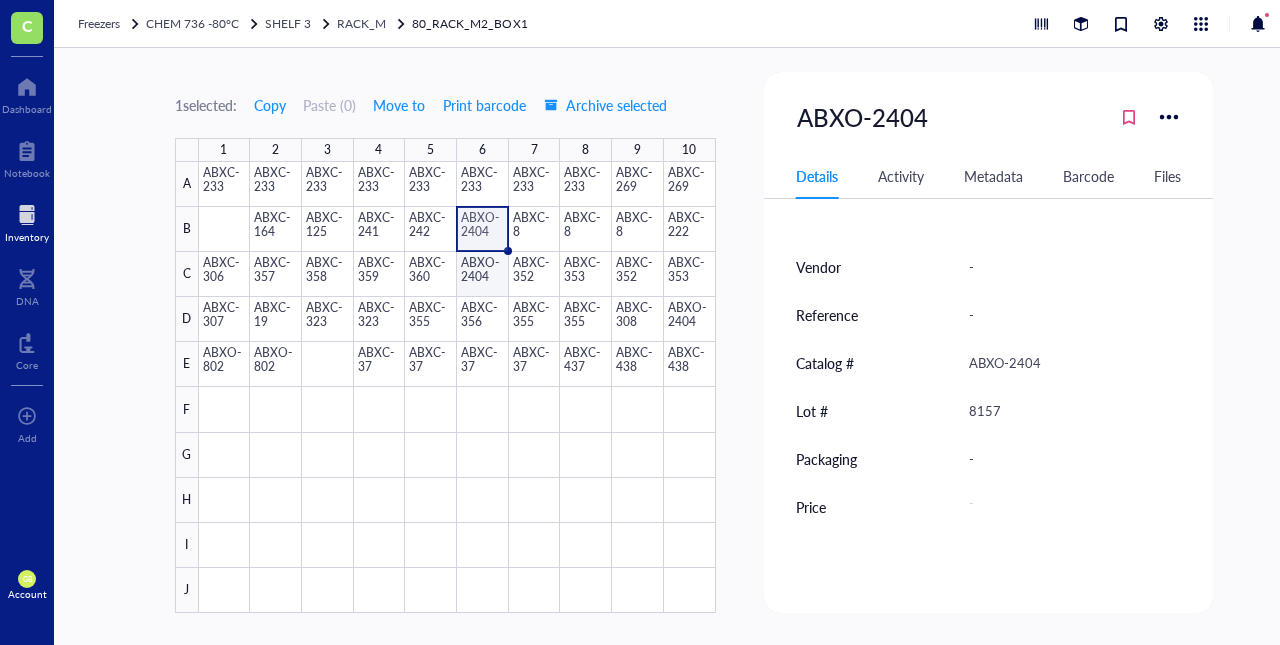 click at bounding box center [457, 387] 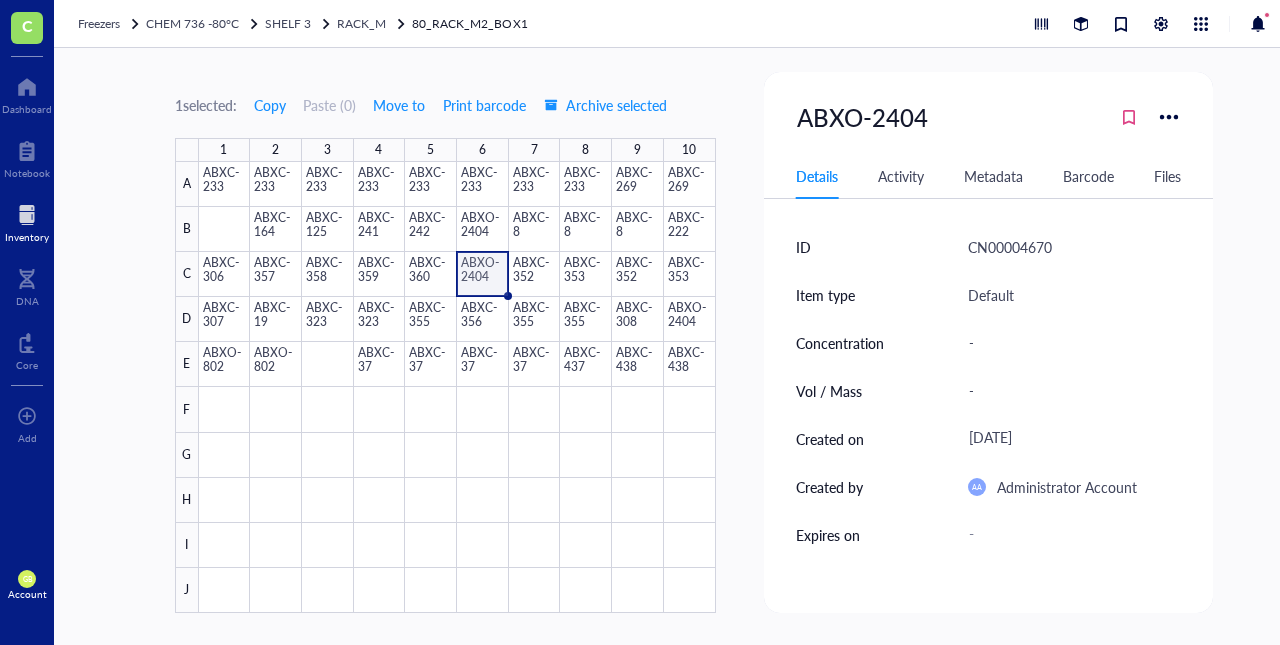 scroll, scrollTop: 622, scrollLeft: 0, axis: vertical 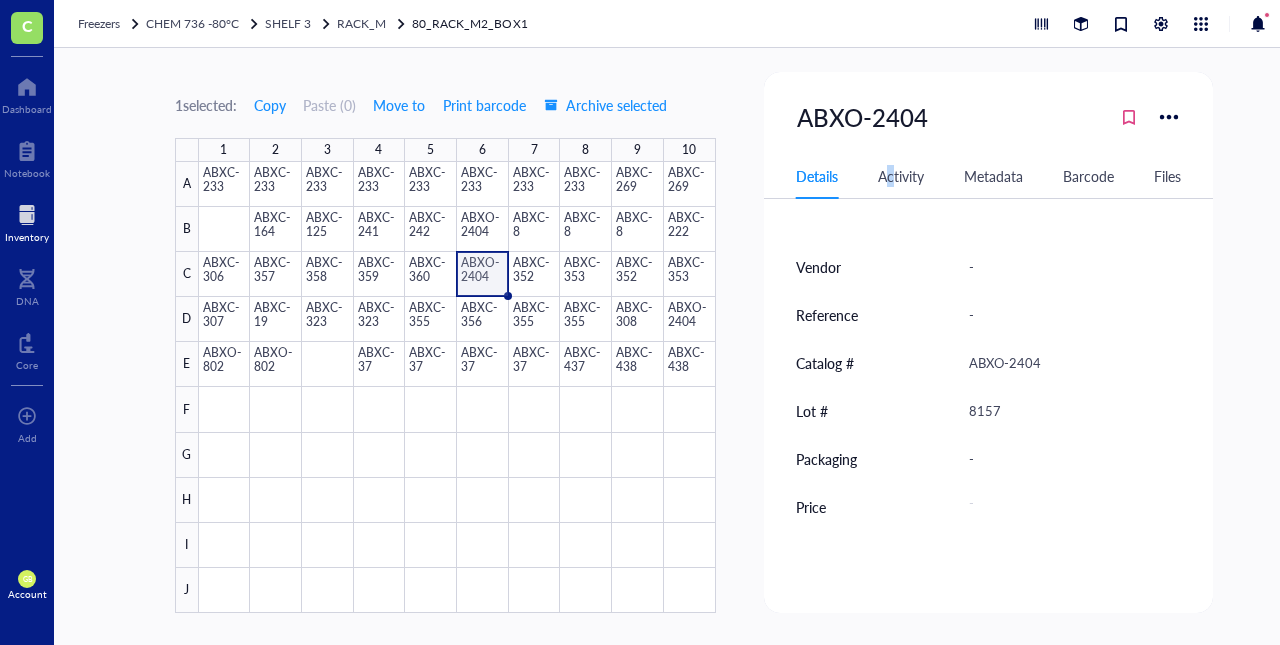 click on "Activity" at bounding box center (901, 176) 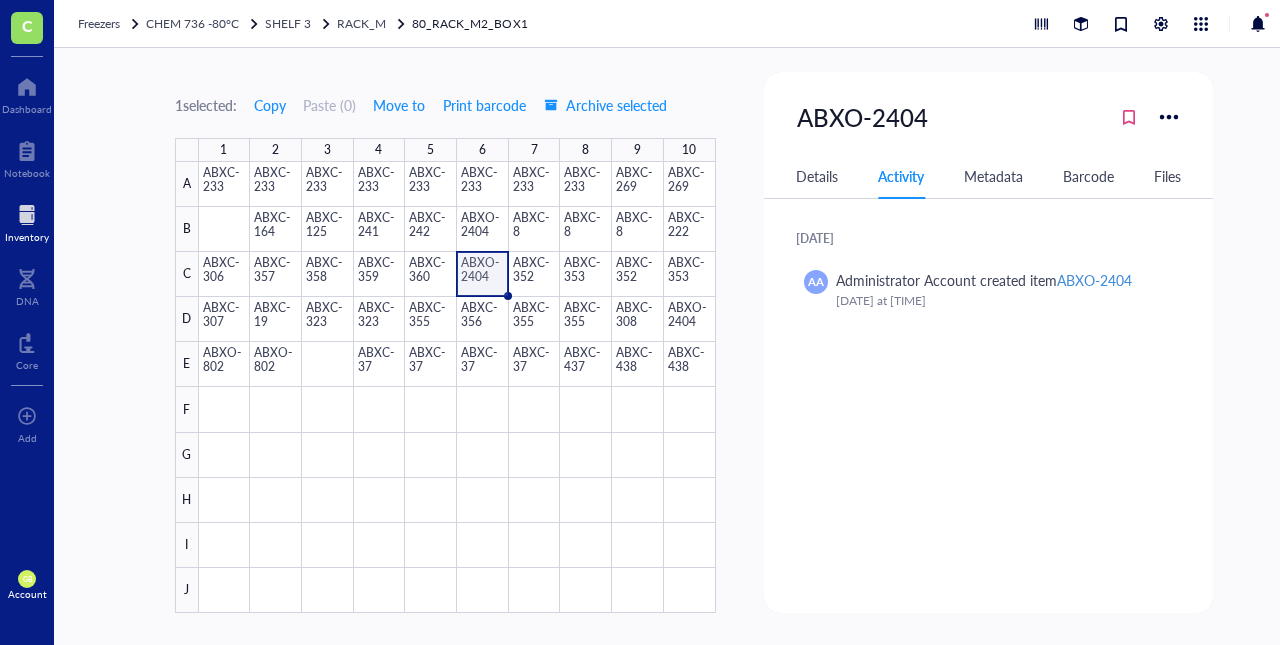 drag, startPoint x: 890, startPoint y: 181, endPoint x: 828, endPoint y: 181, distance: 62 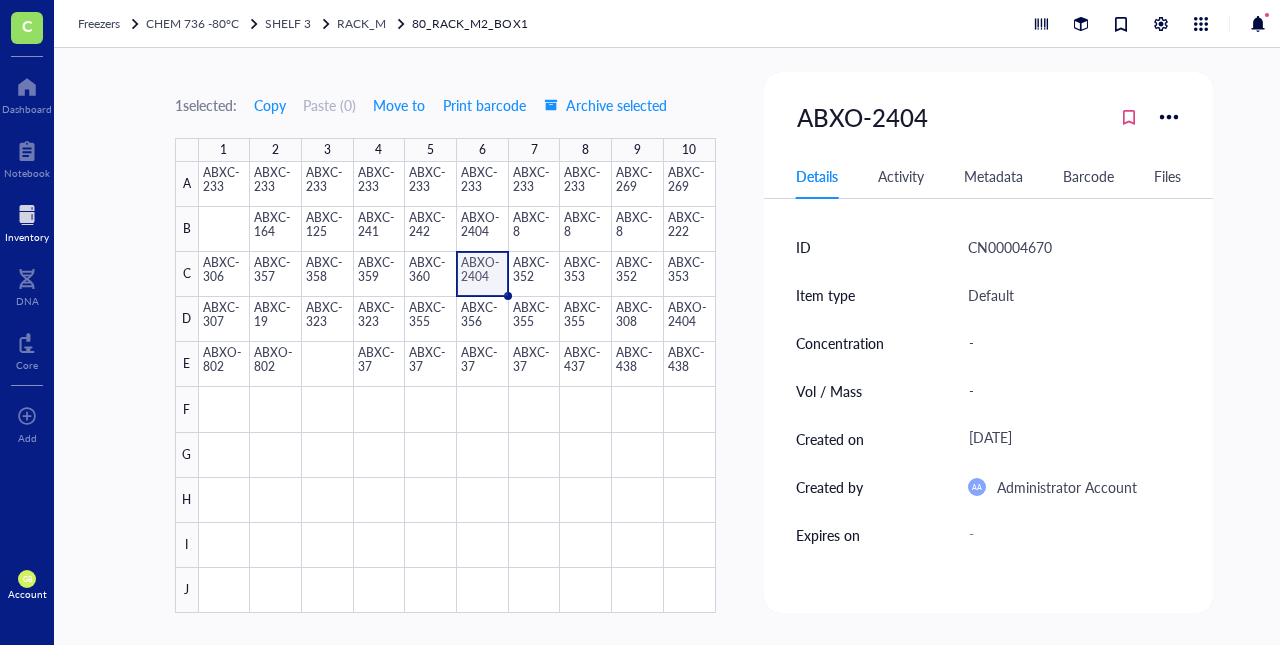 click on "Activity" at bounding box center [901, 176] 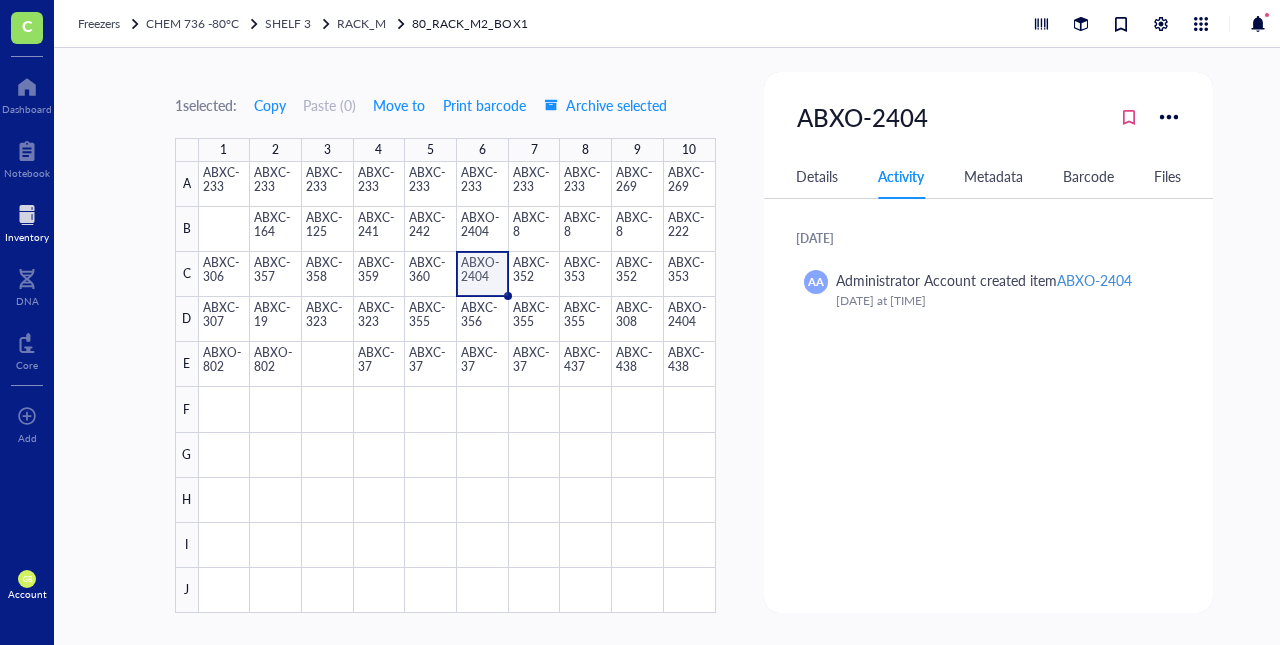 click on "Details" at bounding box center (817, 176) 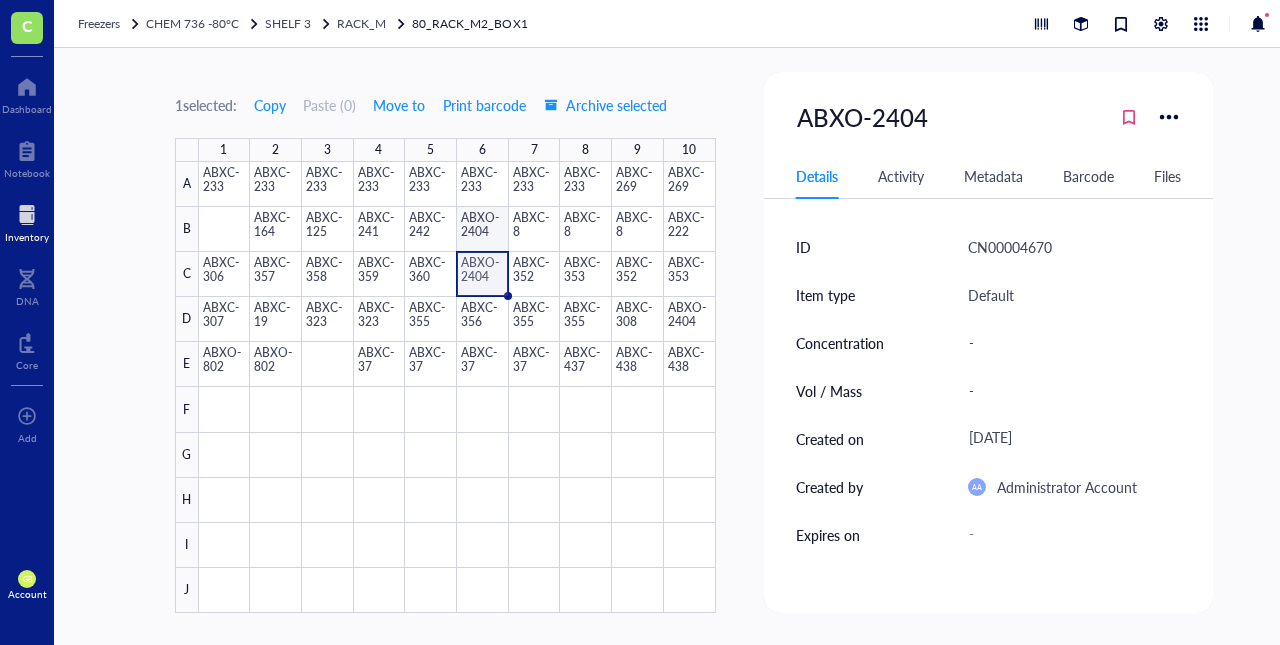 click at bounding box center [457, 387] 